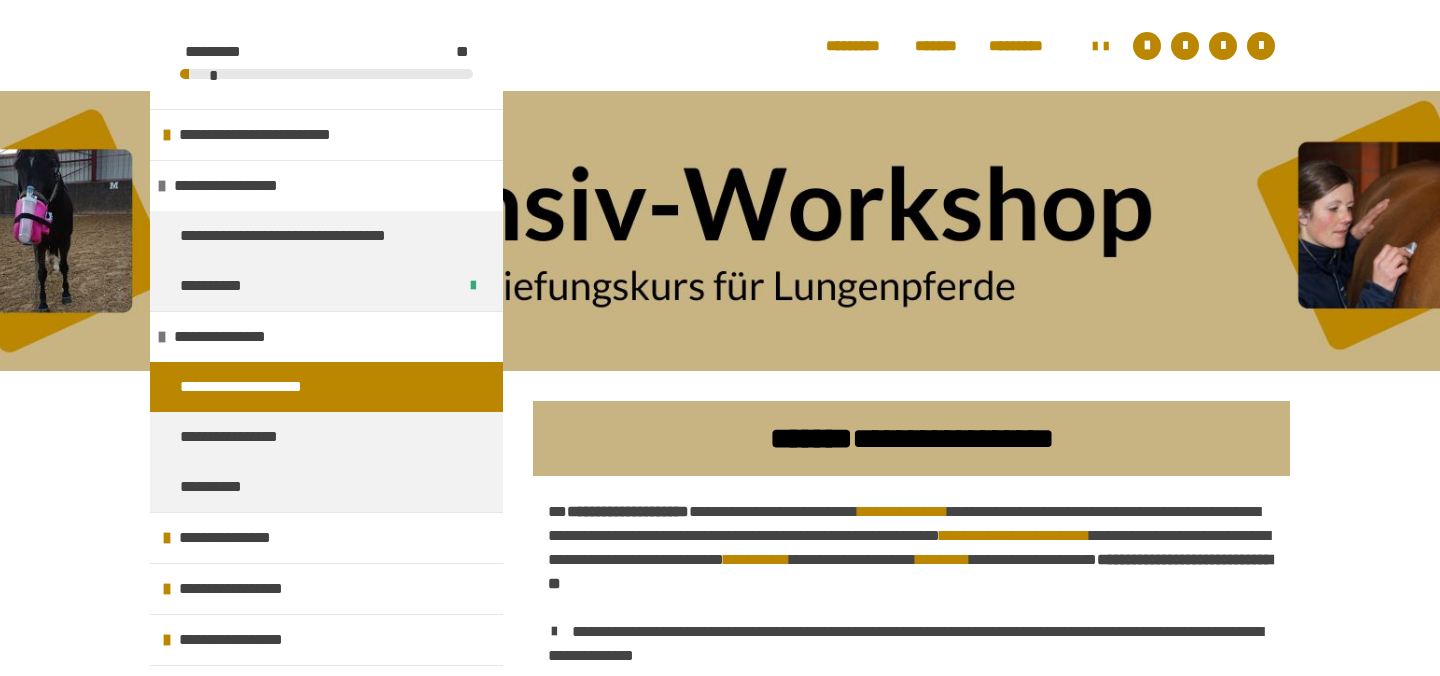 scroll, scrollTop: 1079, scrollLeft: 0, axis: vertical 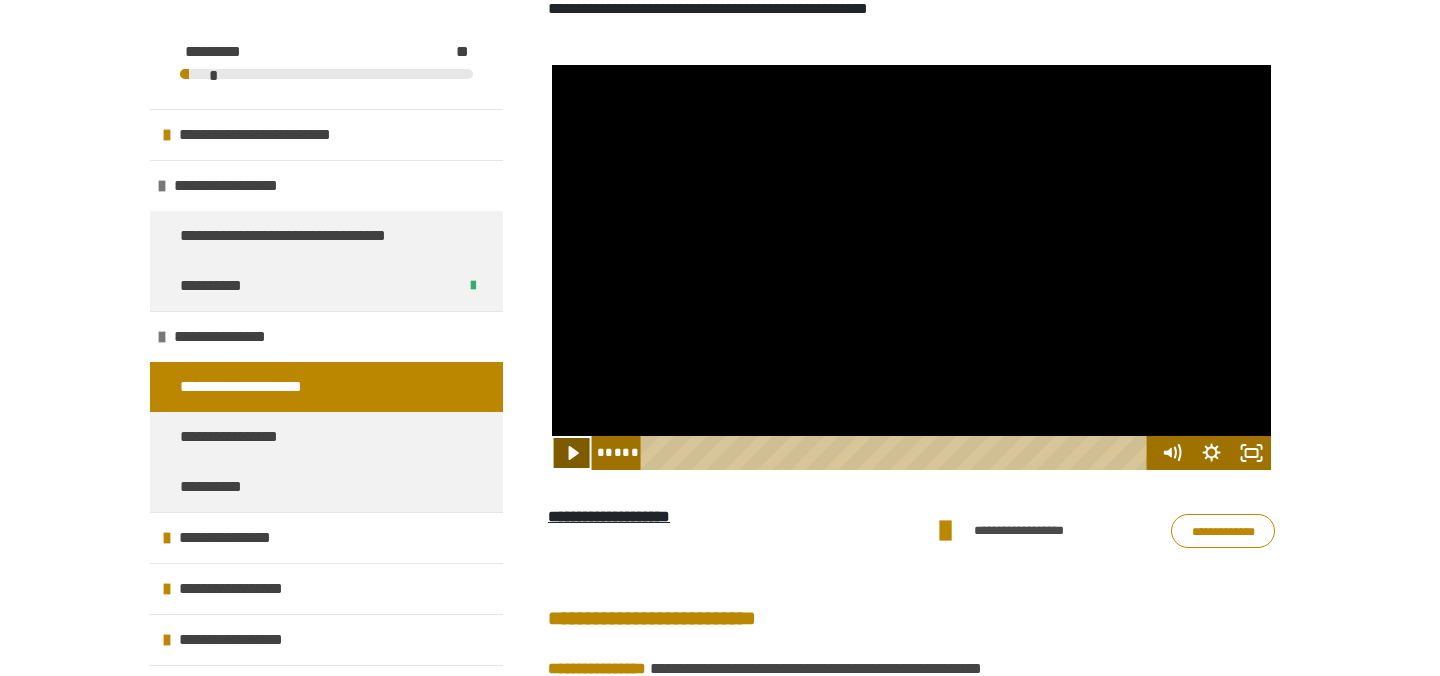 click 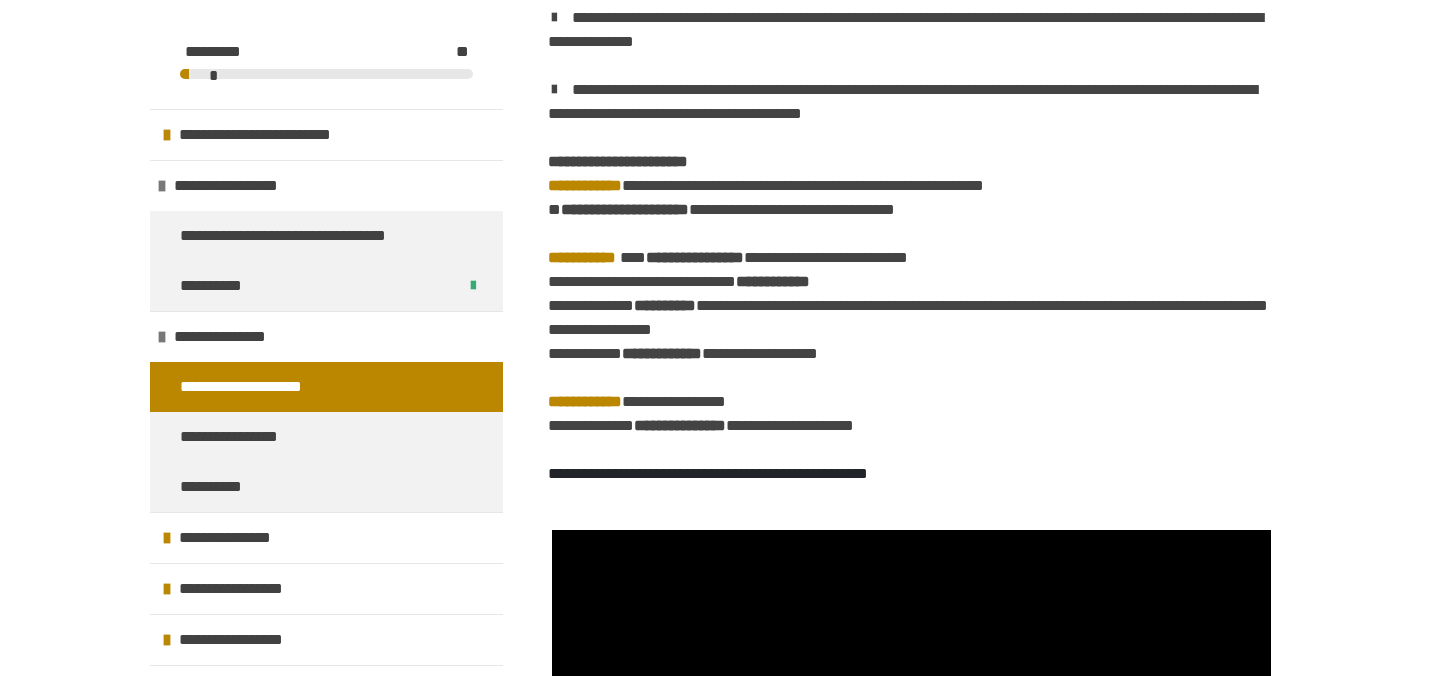 scroll, scrollTop: 597, scrollLeft: 0, axis: vertical 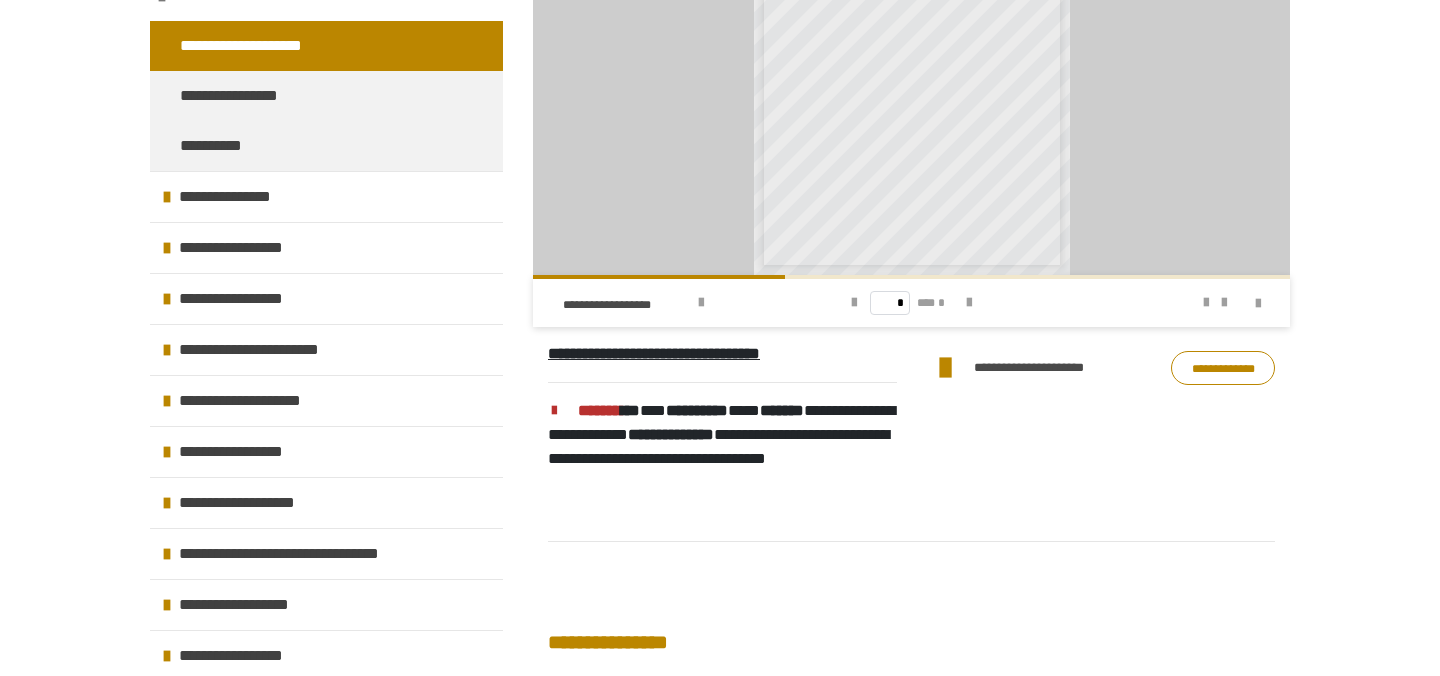 click on "**********" at bounding box center [1047, 368] 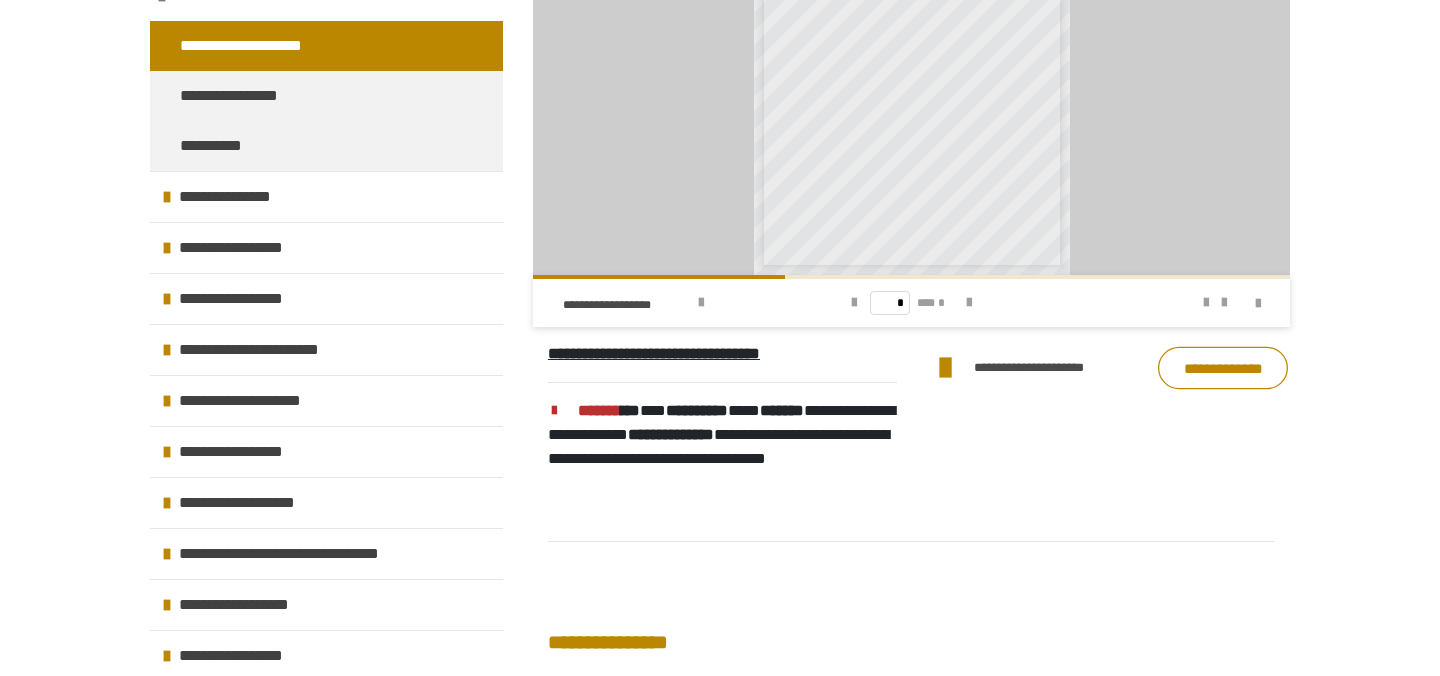 click on "**********" at bounding box center (1223, 368) 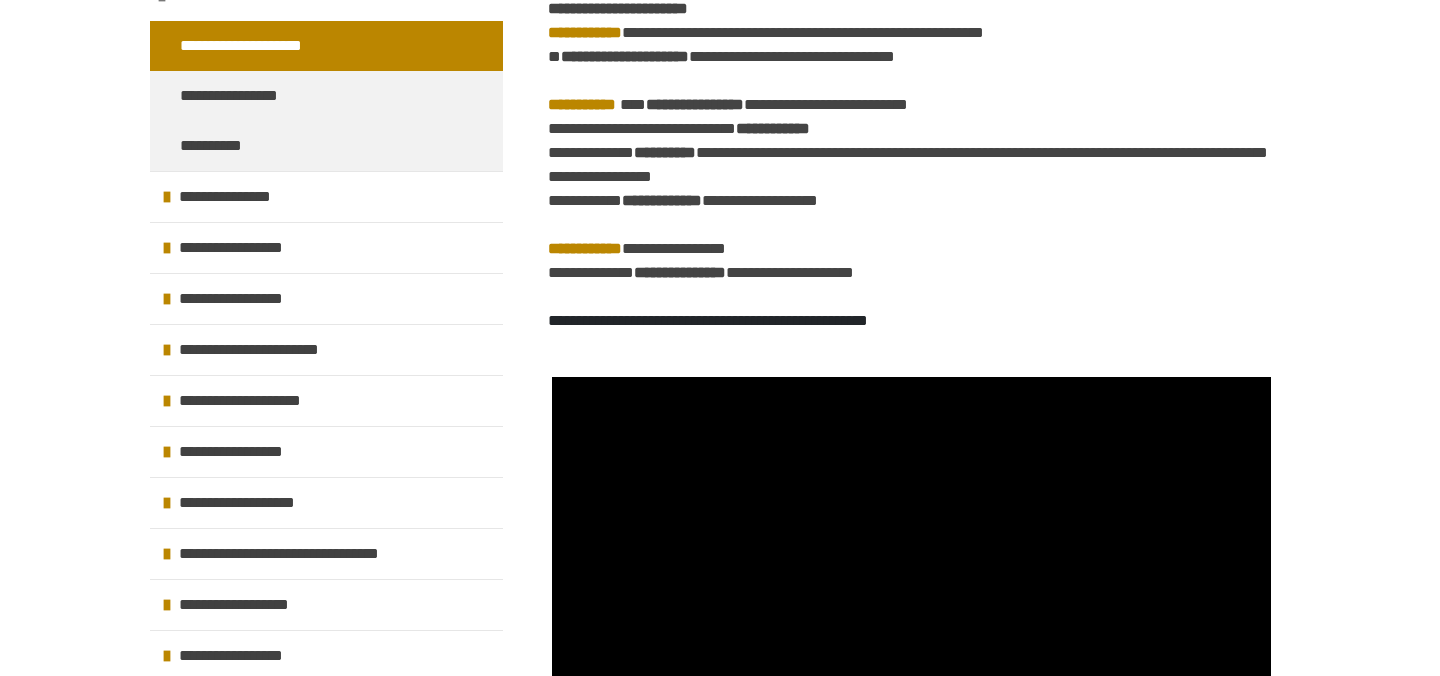 scroll, scrollTop: 755, scrollLeft: 0, axis: vertical 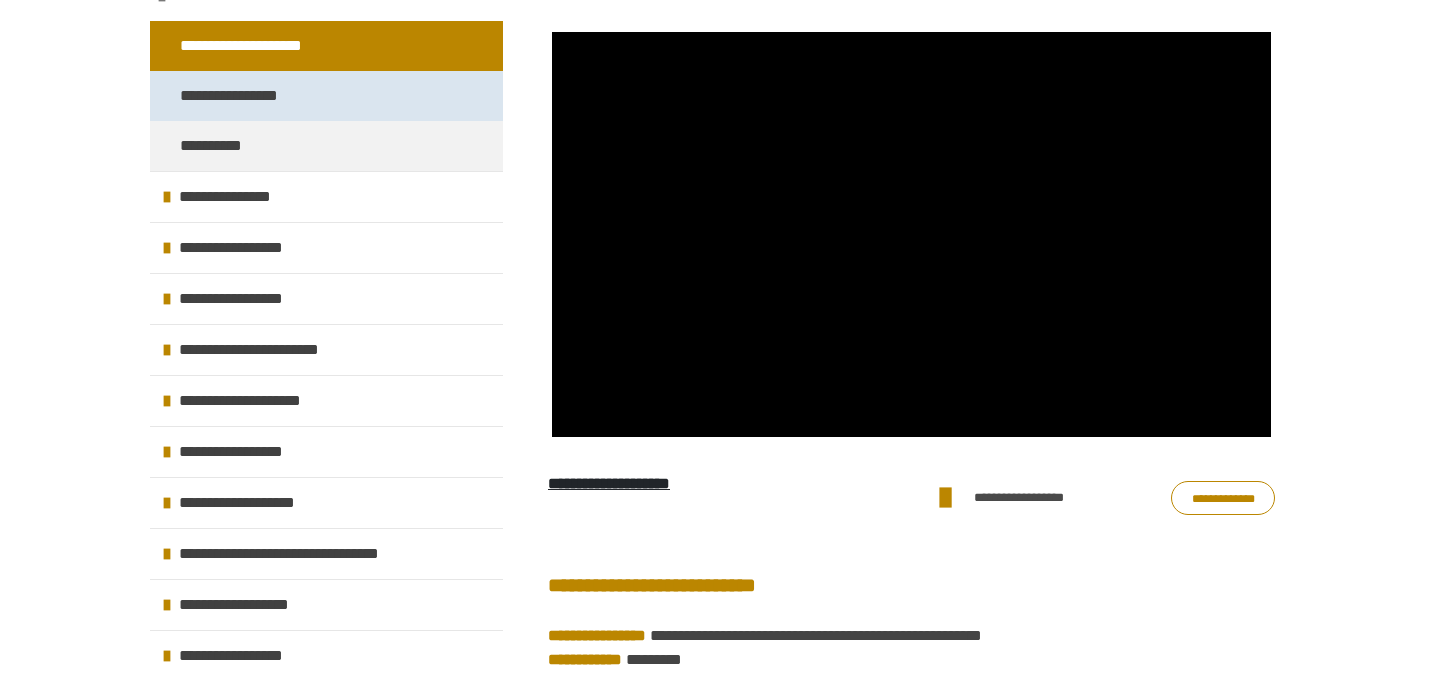 click on "**********" at bounding box center (238, 96) 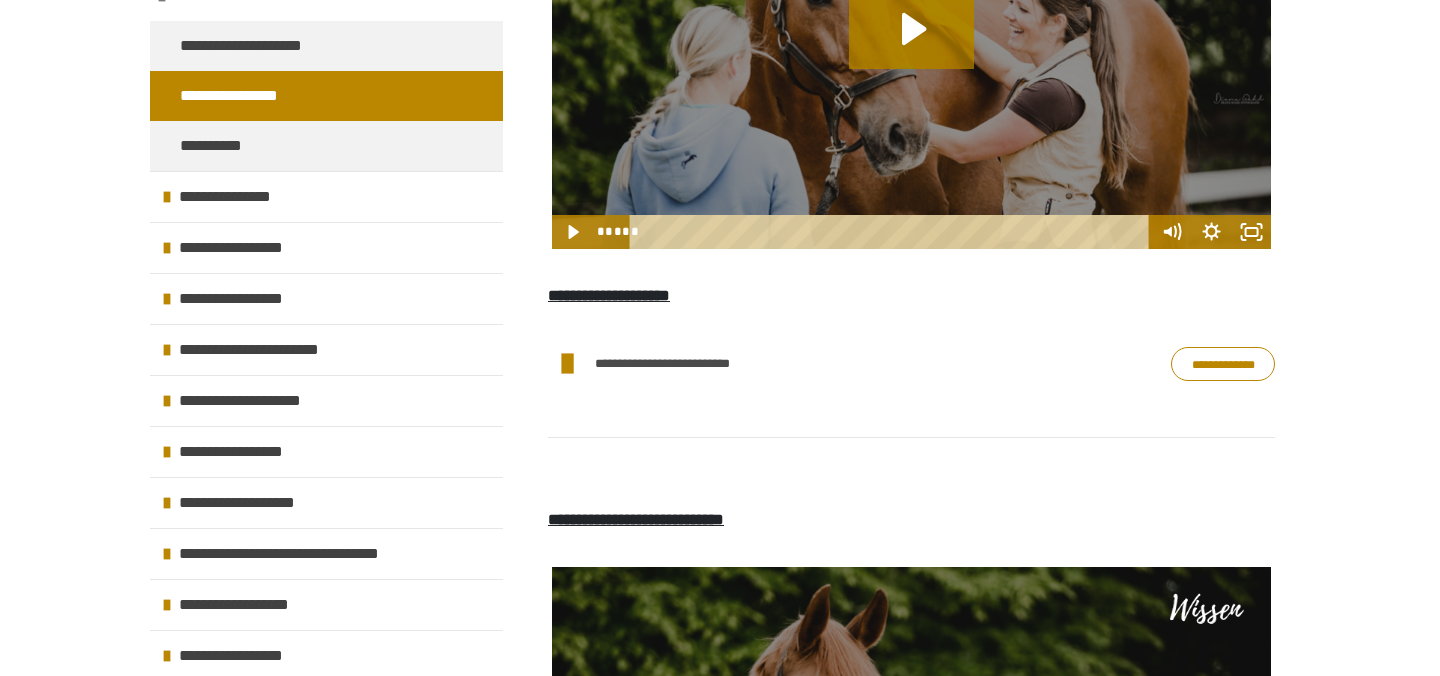 scroll, scrollTop: 987, scrollLeft: 0, axis: vertical 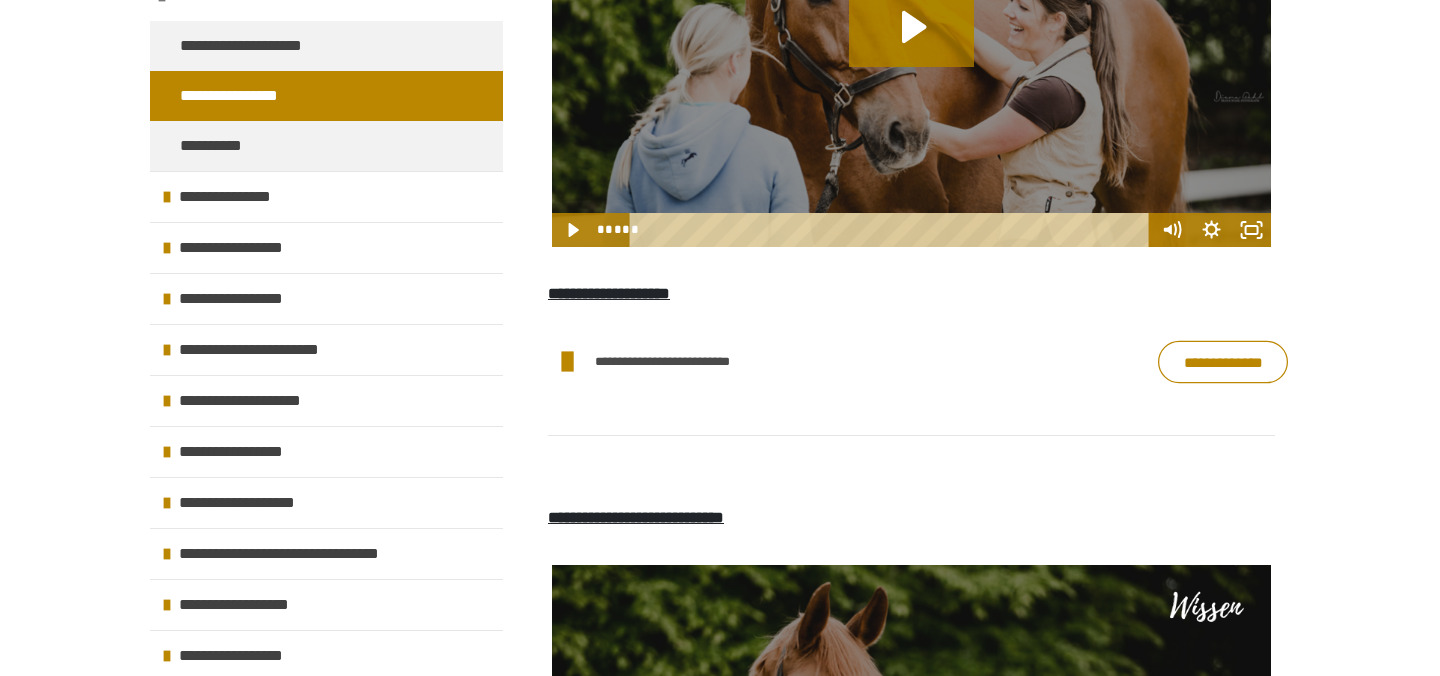 click on "**********" at bounding box center (1223, 362) 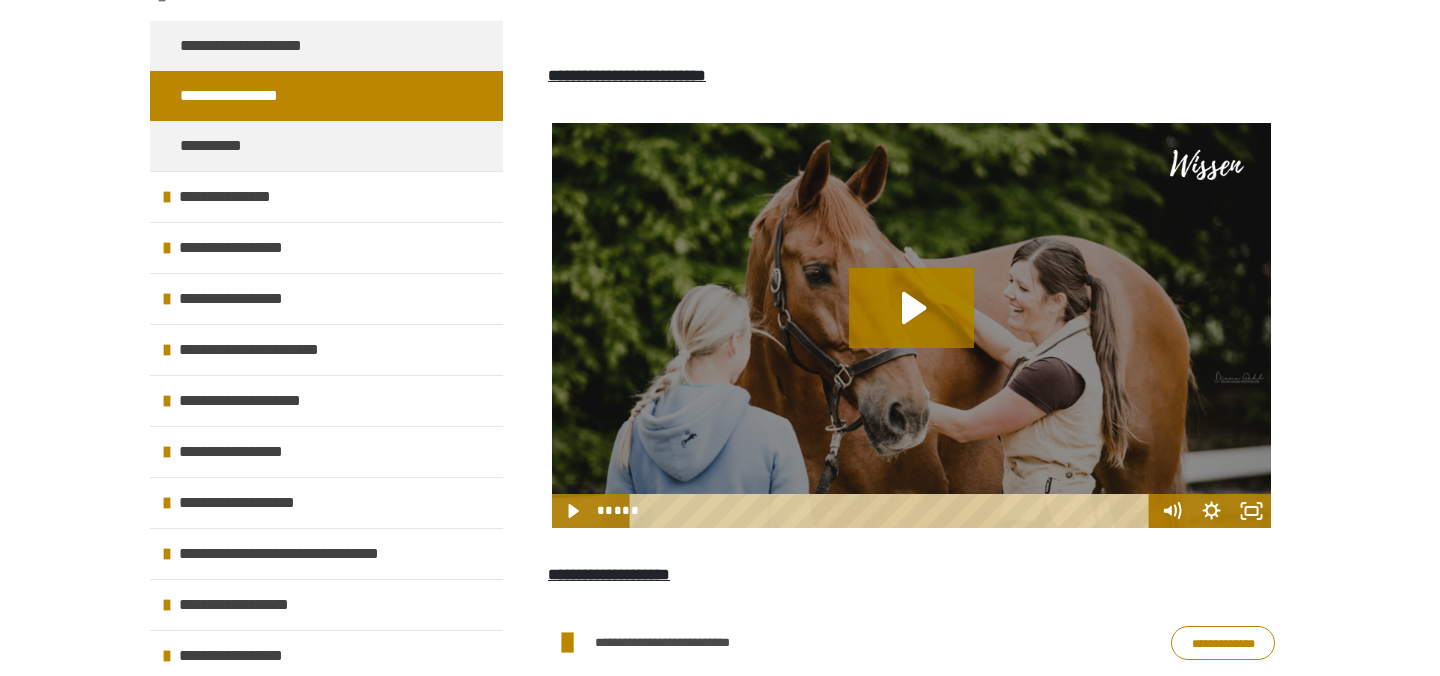 scroll, scrollTop: 0, scrollLeft: 0, axis: both 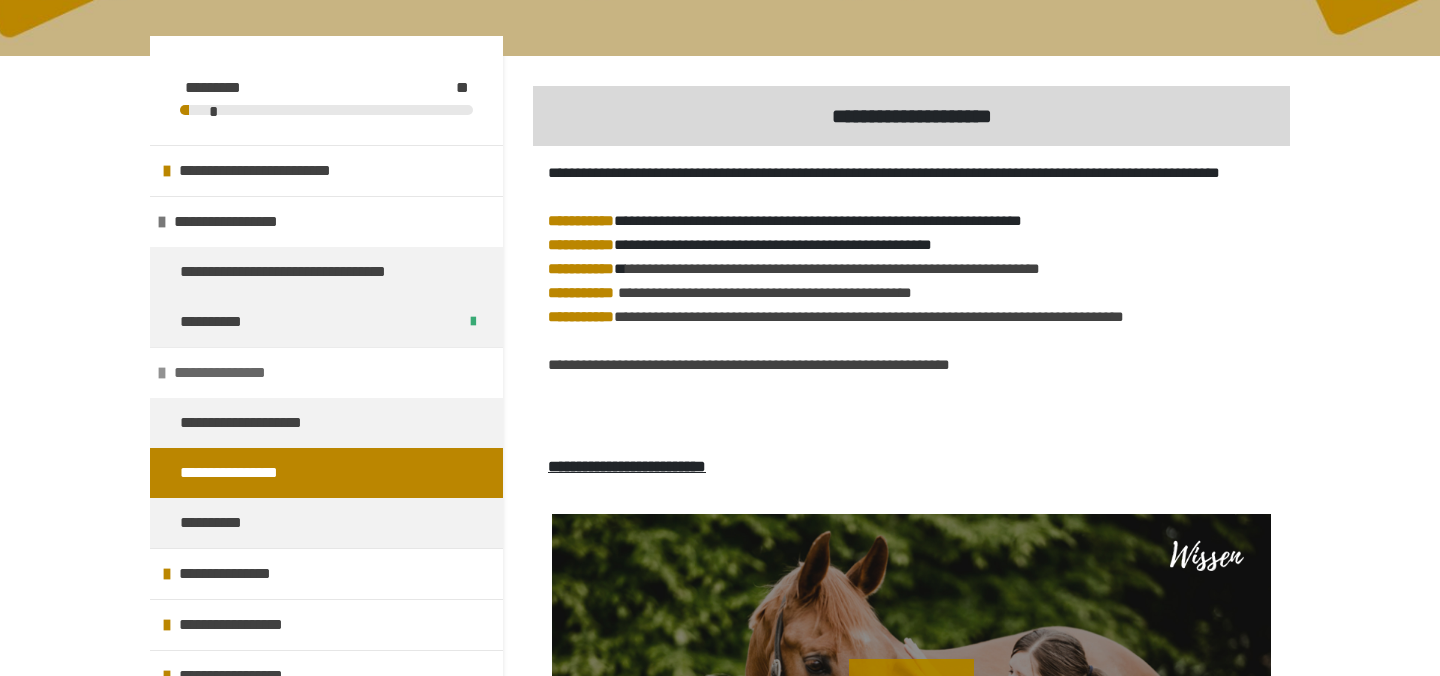click on "**********" at bounding box center (226, 373) 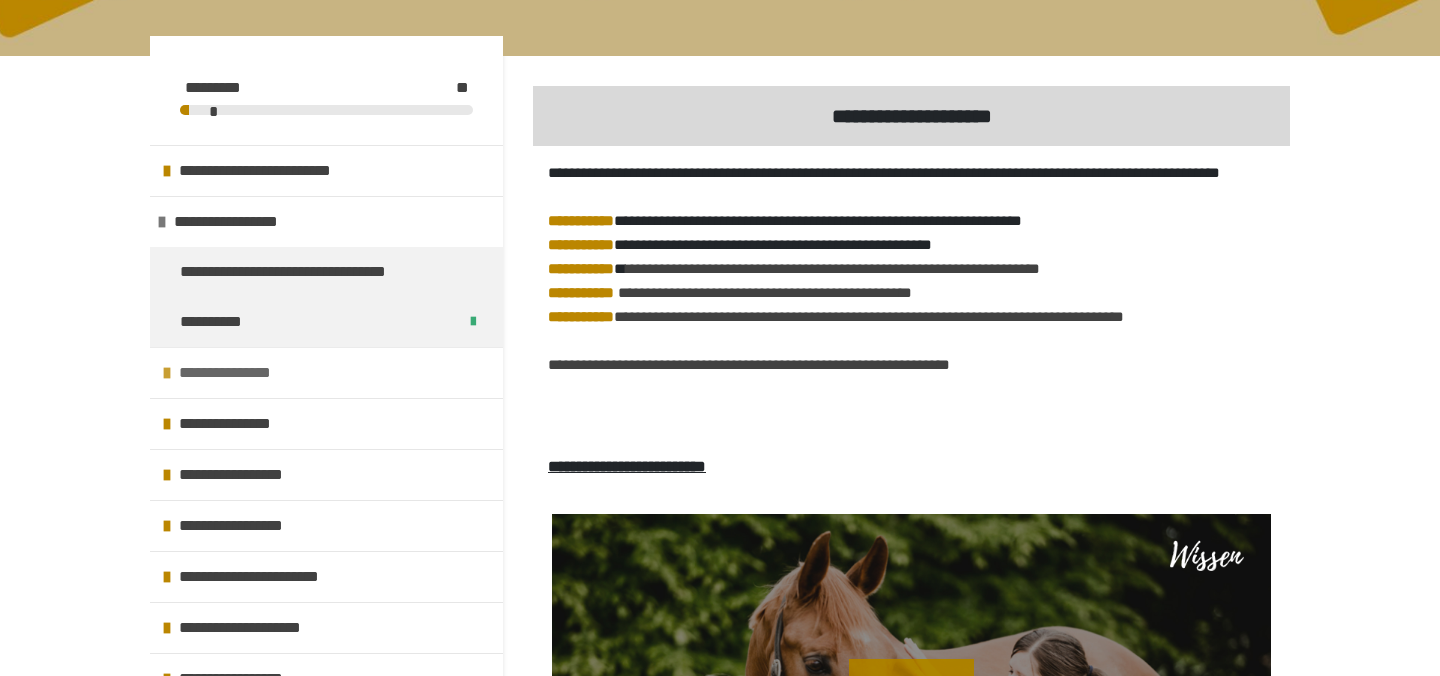 click on "**********" at bounding box center (231, 373) 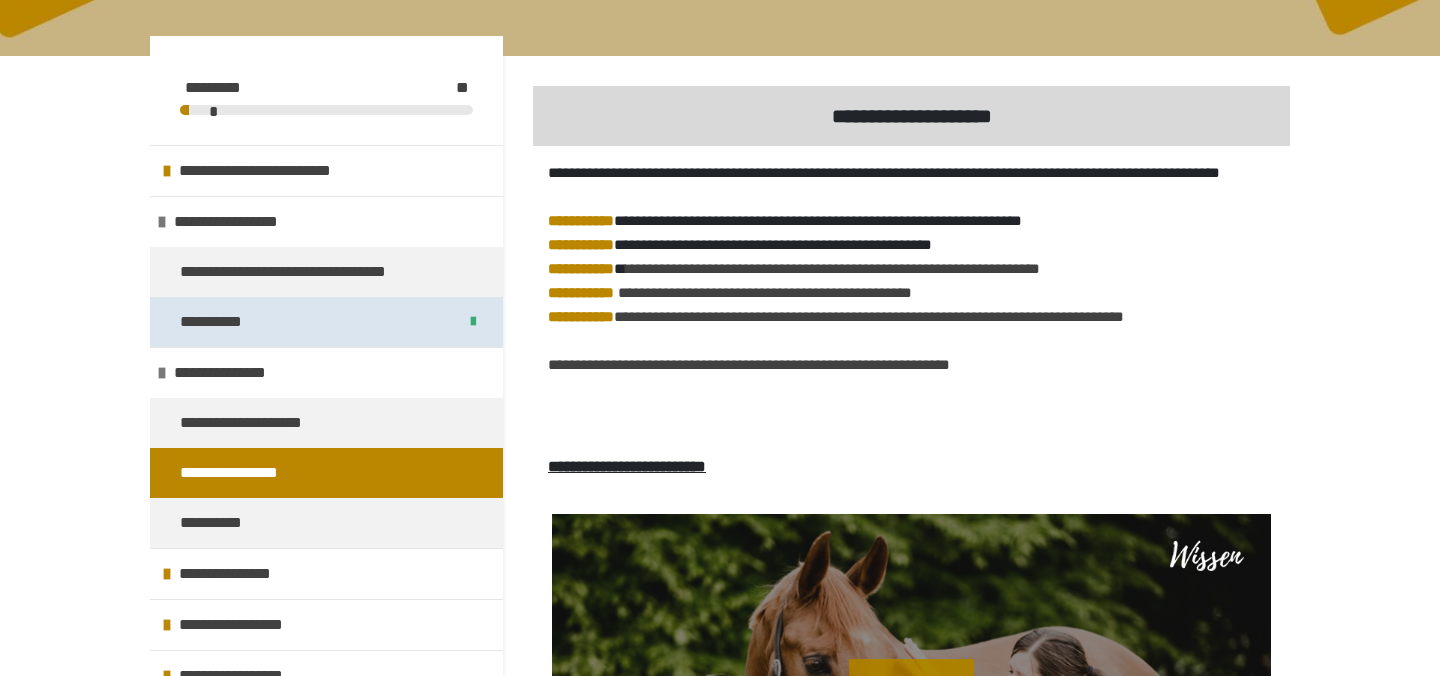 click on "**********" at bounding box center [215, 322] 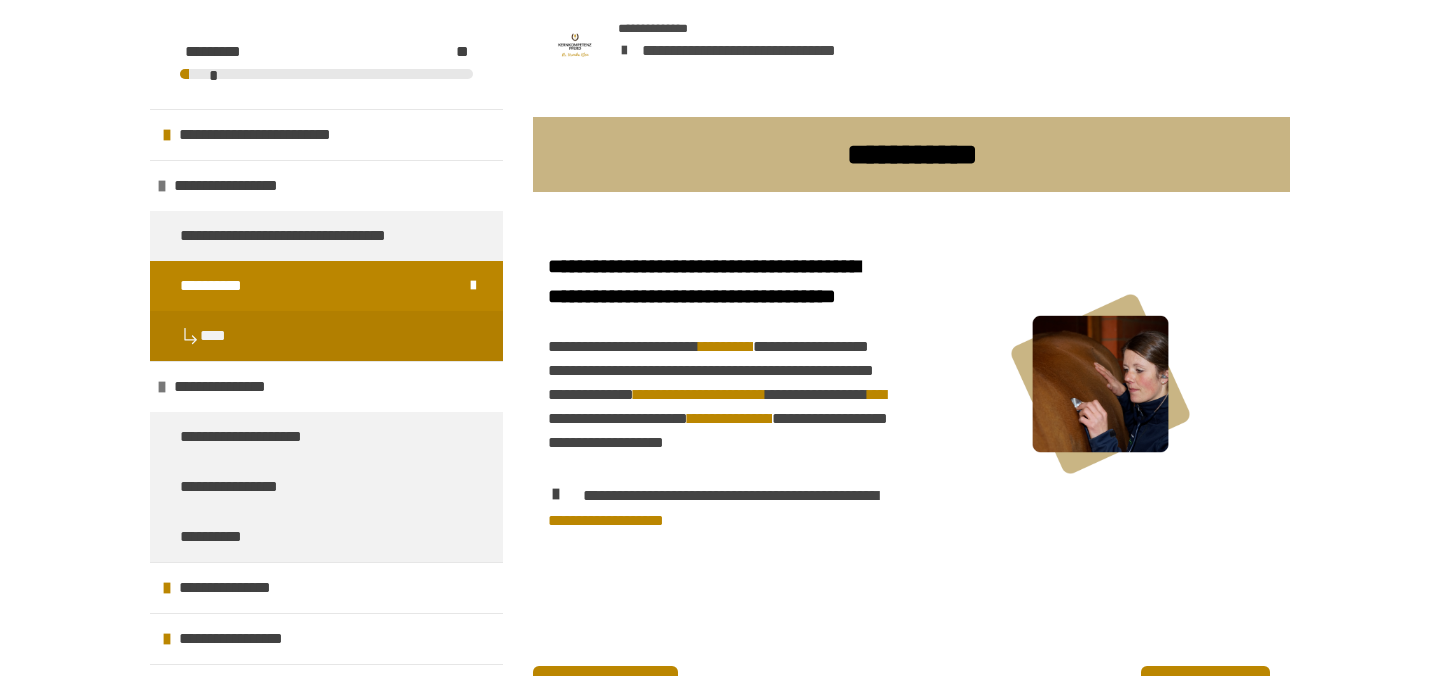 scroll, scrollTop: 670, scrollLeft: 0, axis: vertical 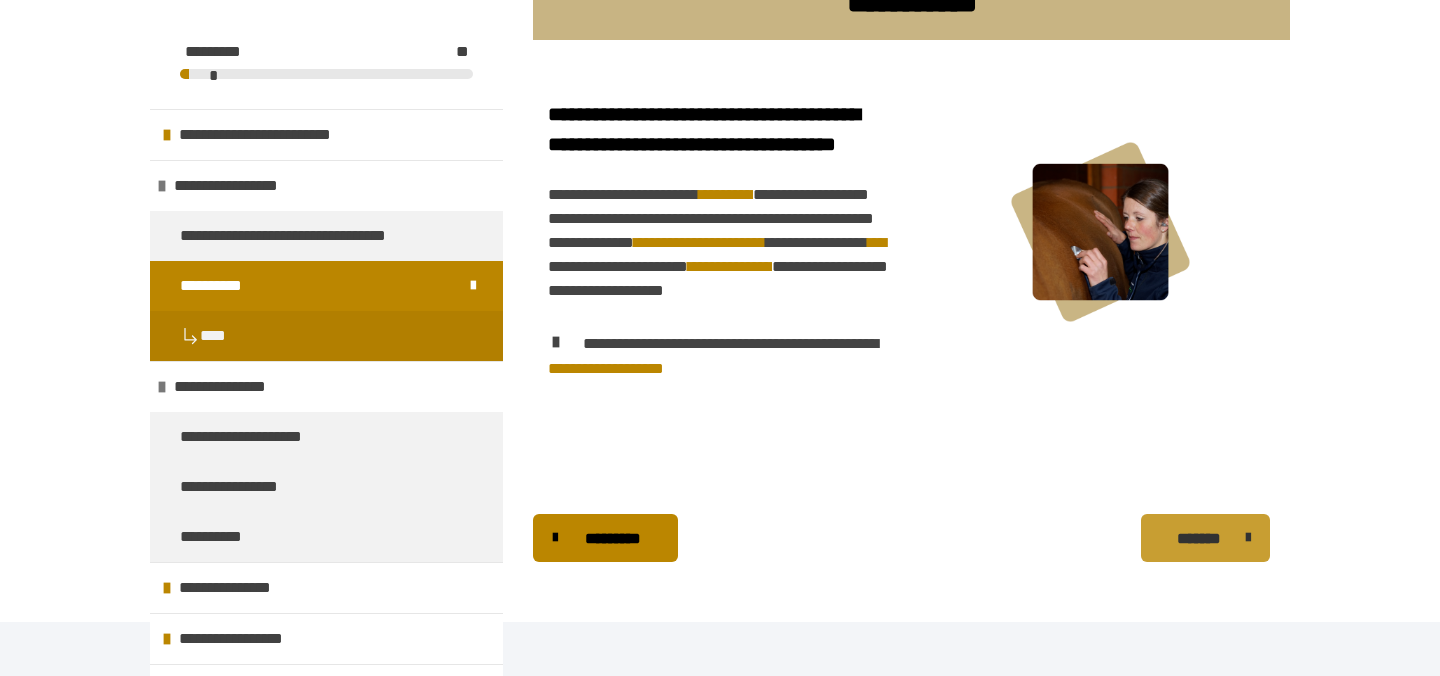 click on "*******" at bounding box center (1198, 539) 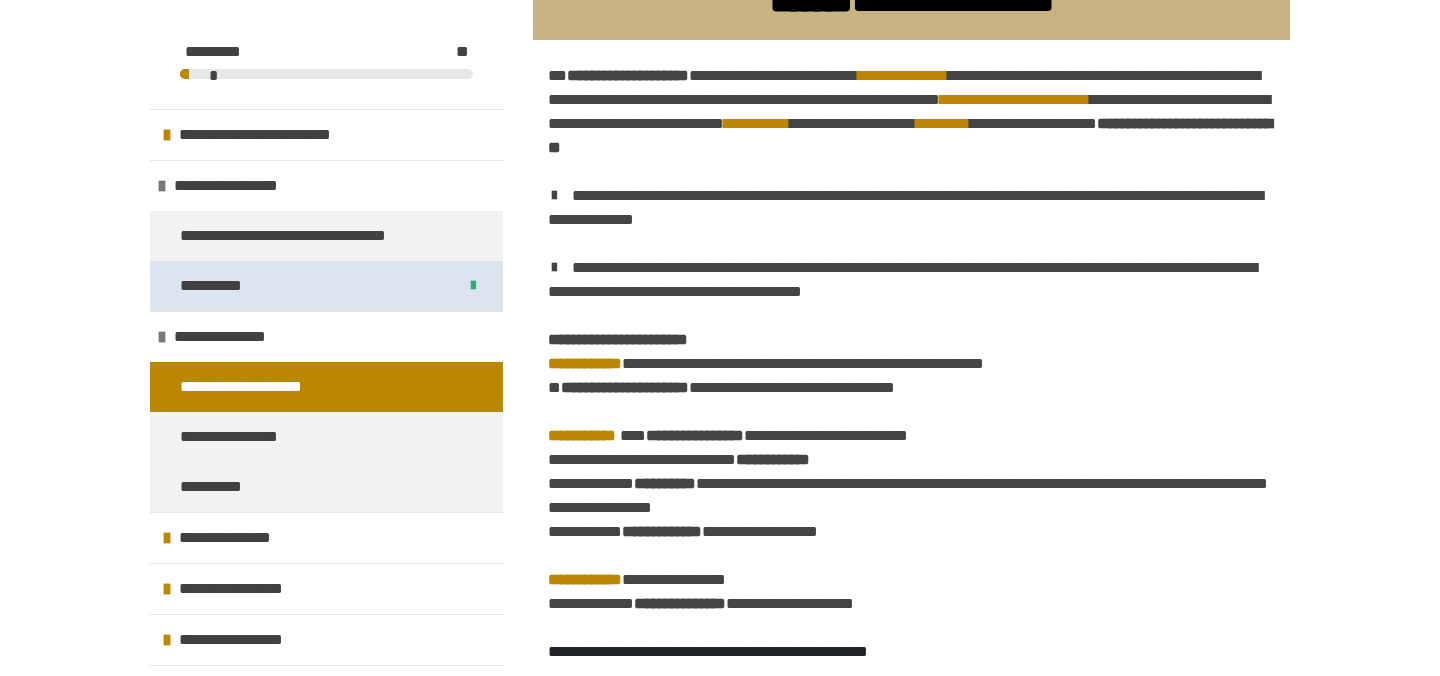 click on "**********" at bounding box center (215, 286) 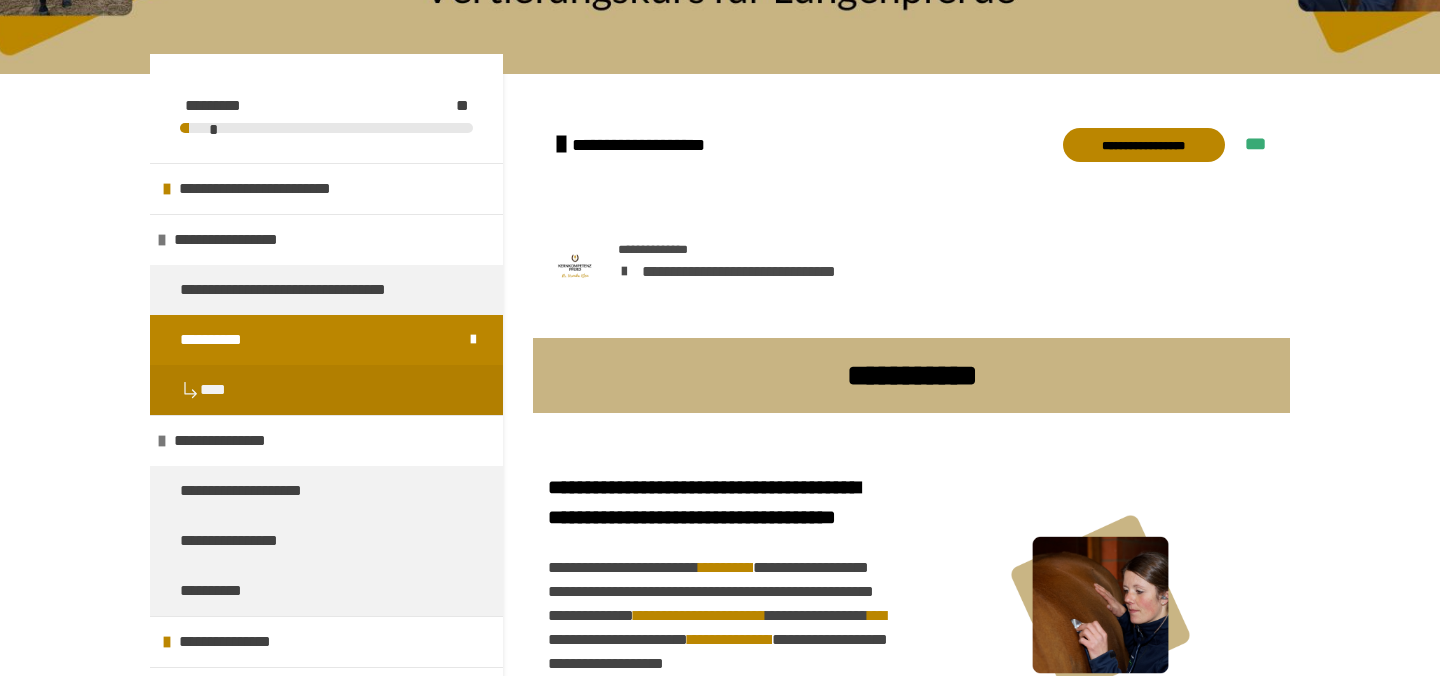 scroll, scrollTop: 296, scrollLeft: 0, axis: vertical 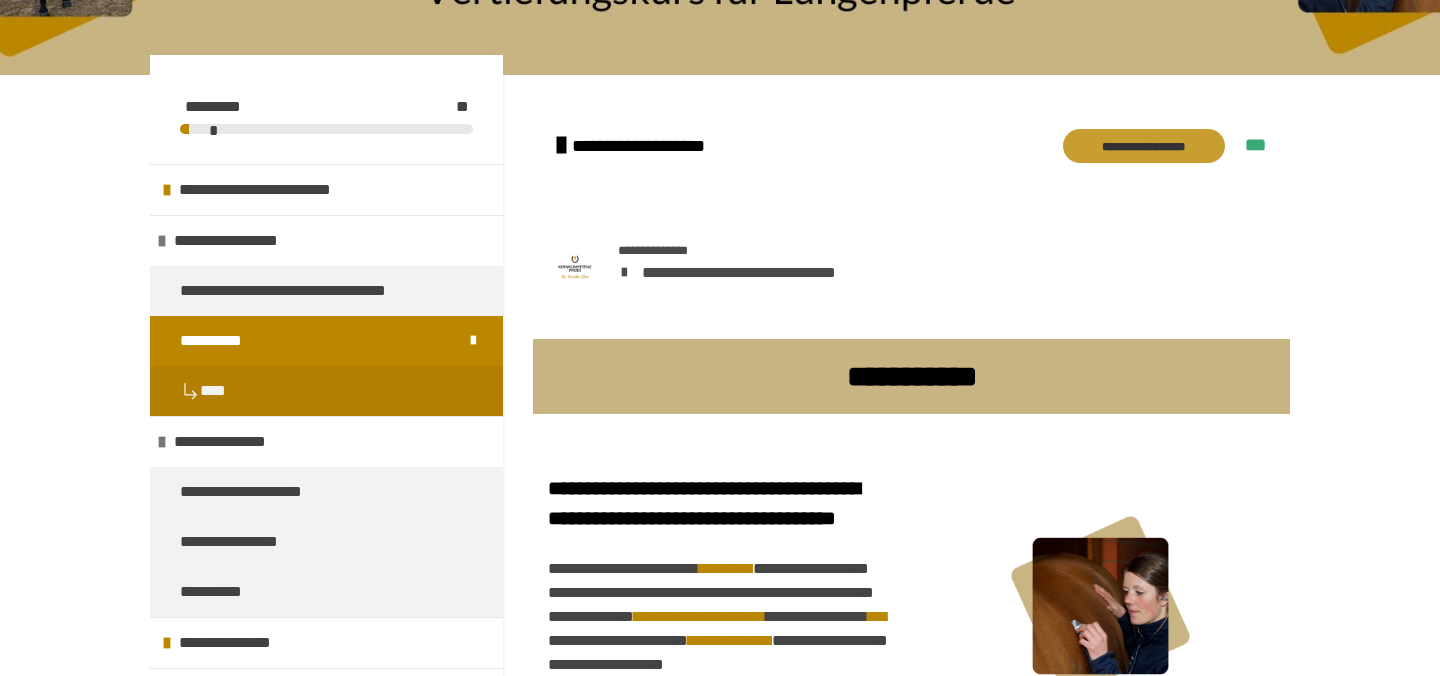 click on "**********" at bounding box center [1144, 146] 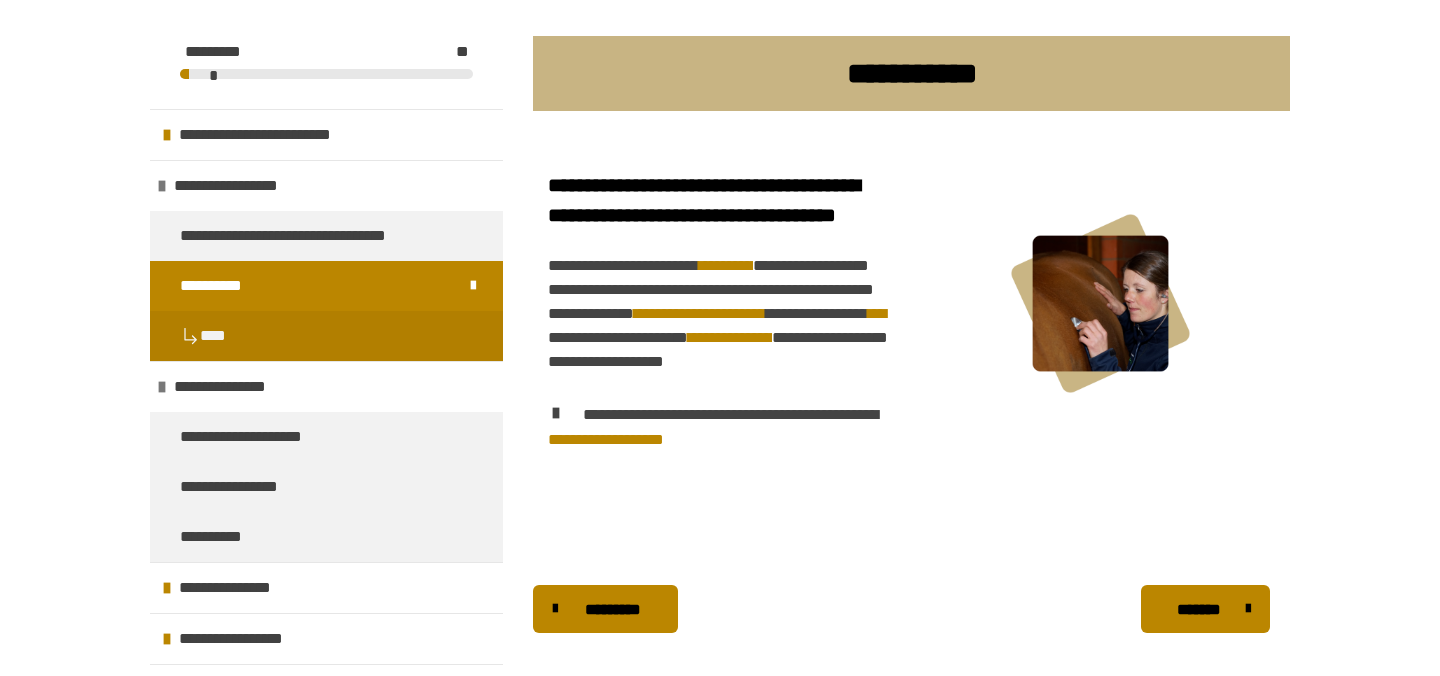 scroll, scrollTop: 1220, scrollLeft: 0, axis: vertical 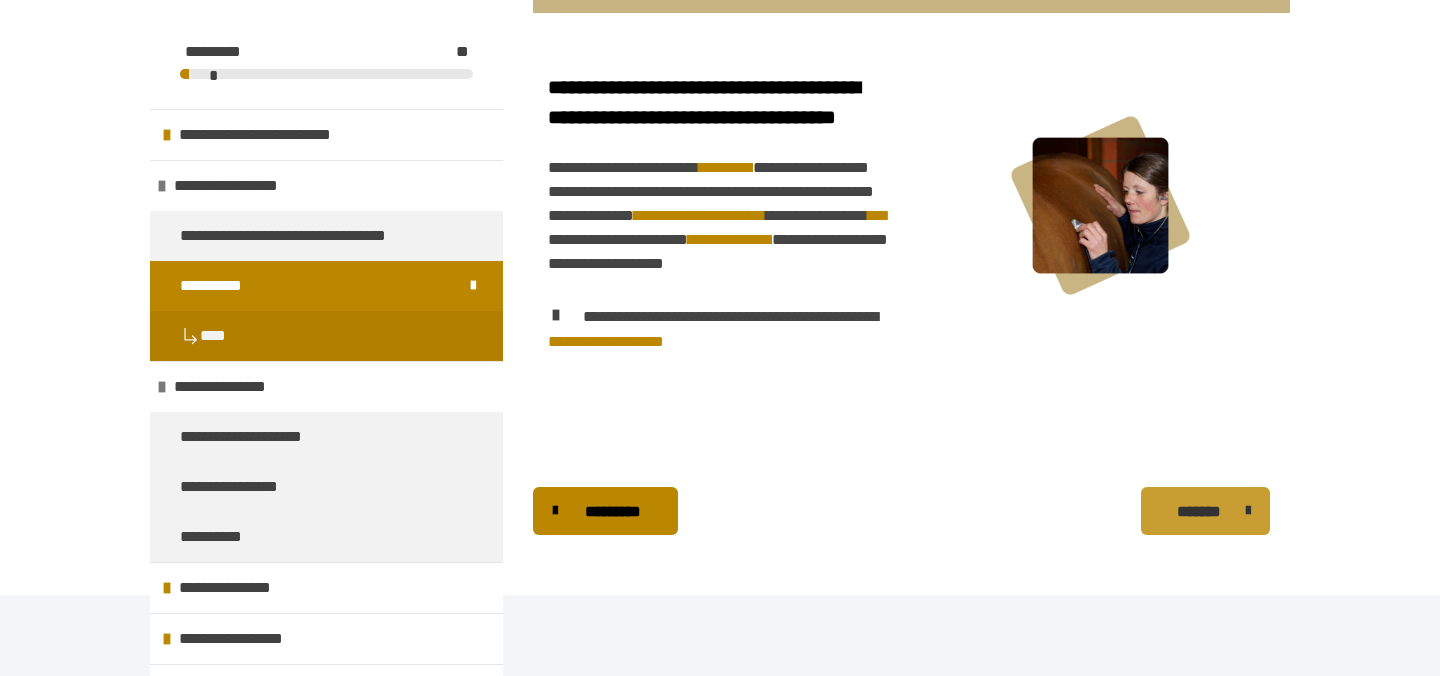 click on "*******" at bounding box center [1198, 512] 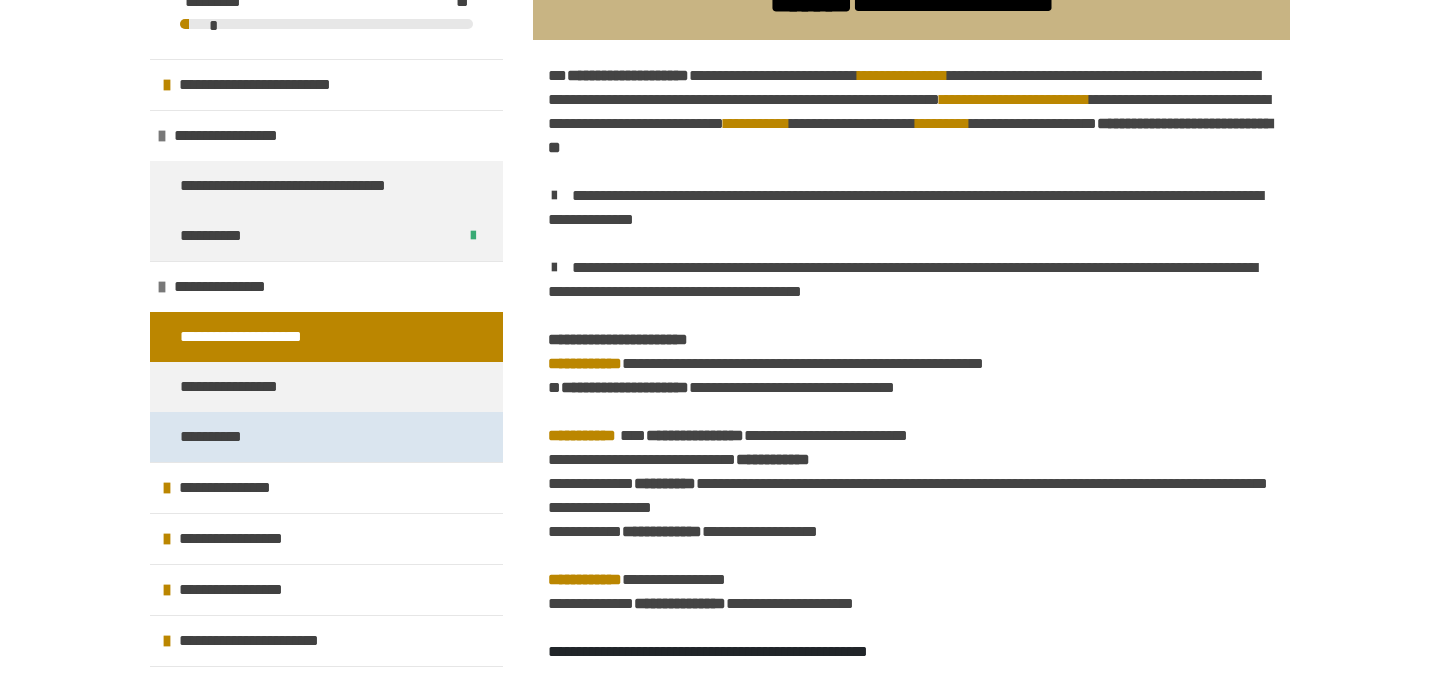 scroll, scrollTop: 99, scrollLeft: 0, axis: vertical 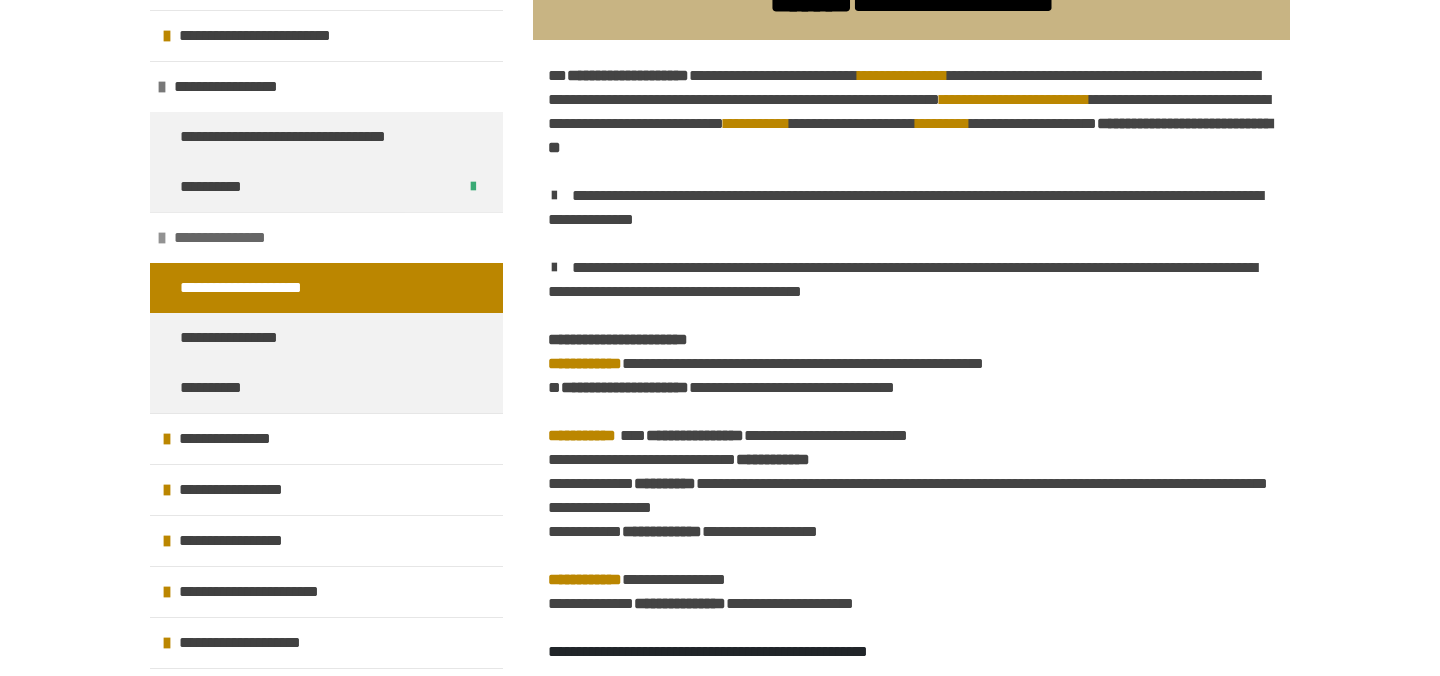 click on "**********" at bounding box center (226, 238) 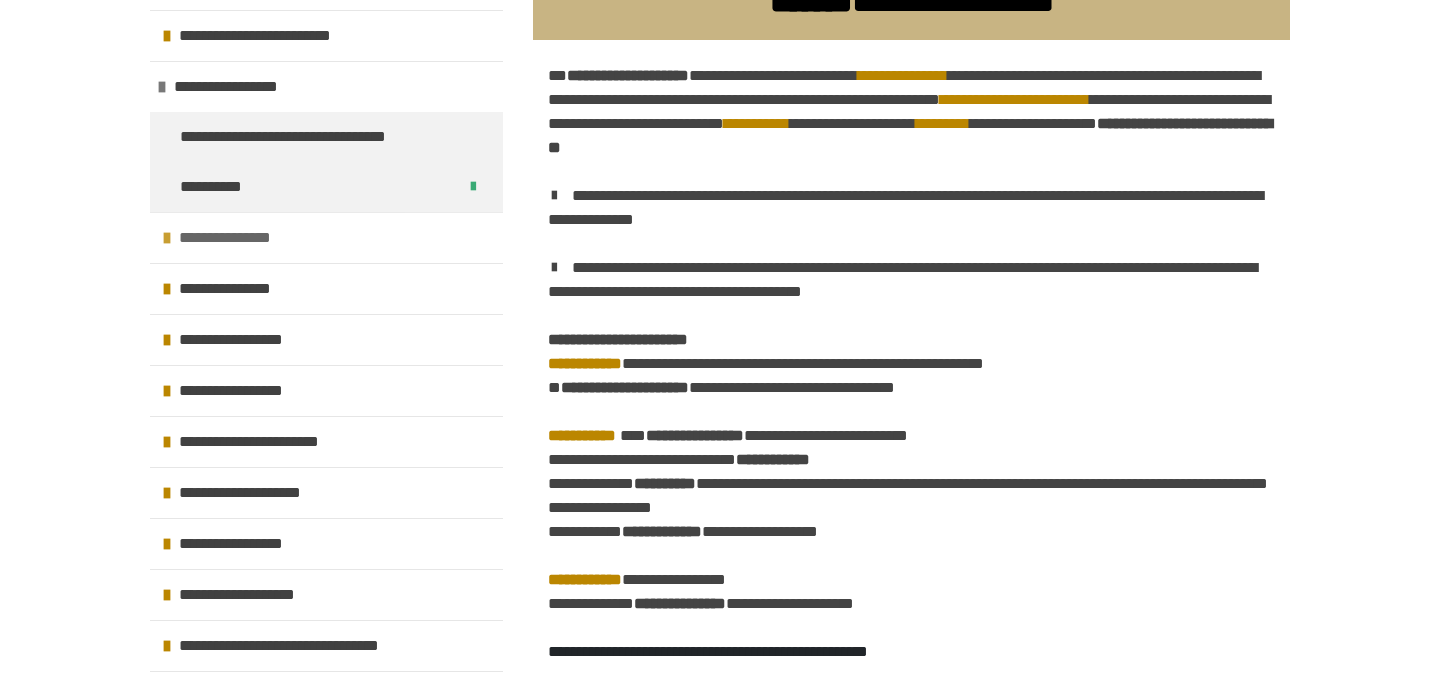 click on "**********" at bounding box center (231, 238) 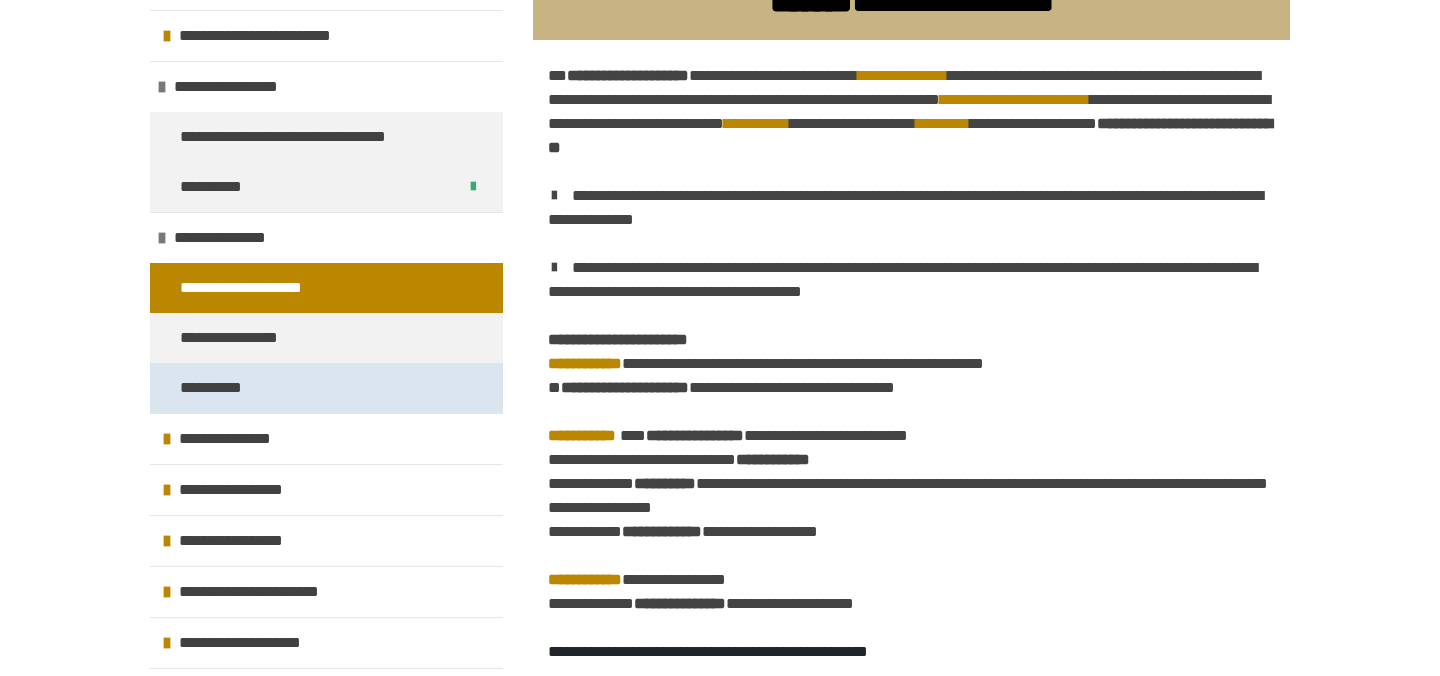 click on "**********" at bounding box center (215, 388) 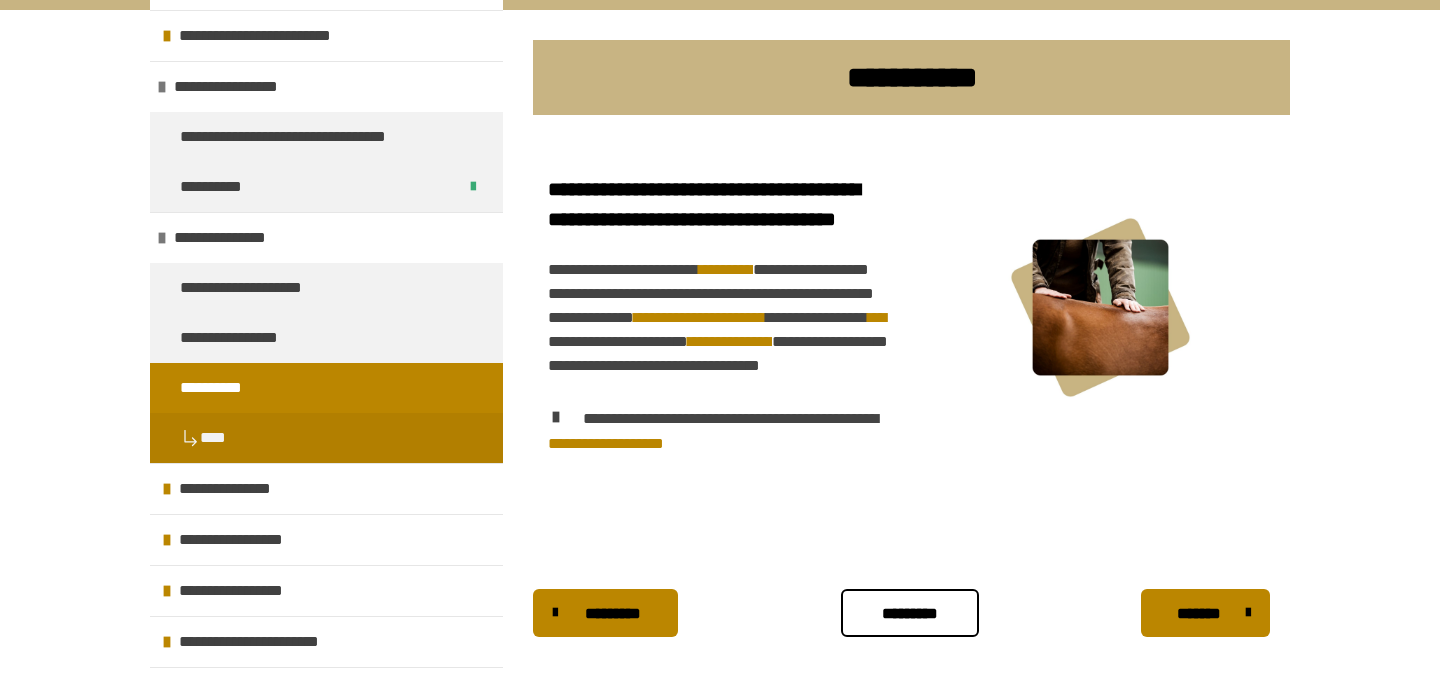 scroll, scrollTop: 433, scrollLeft: 0, axis: vertical 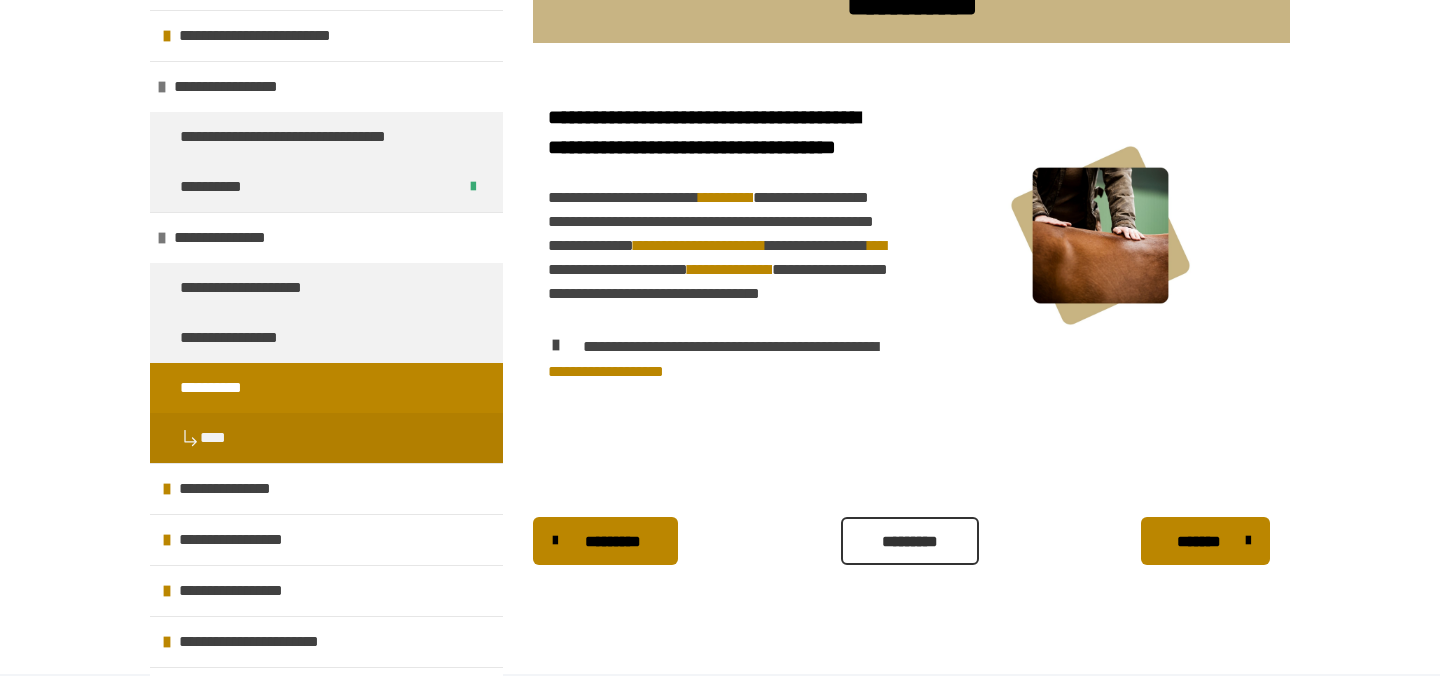 click on "*********" at bounding box center (910, 542) 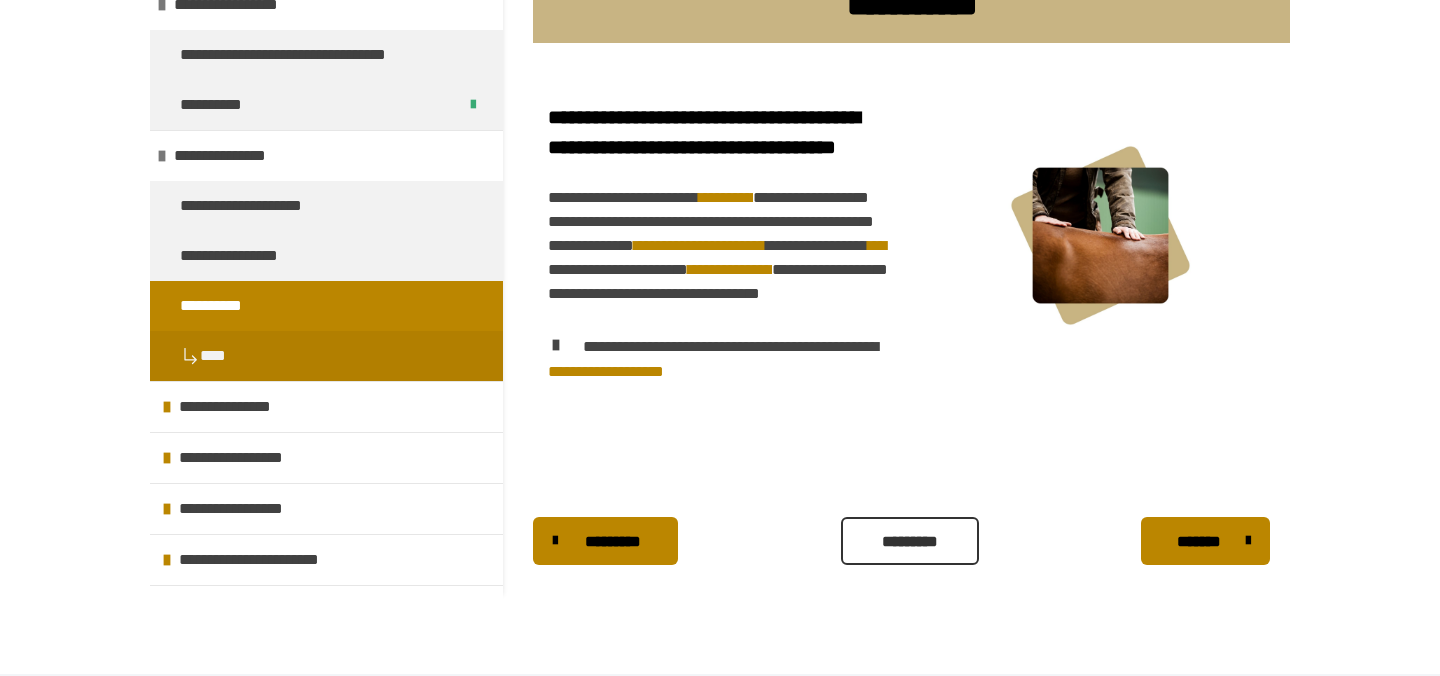 scroll, scrollTop: 0, scrollLeft: 0, axis: both 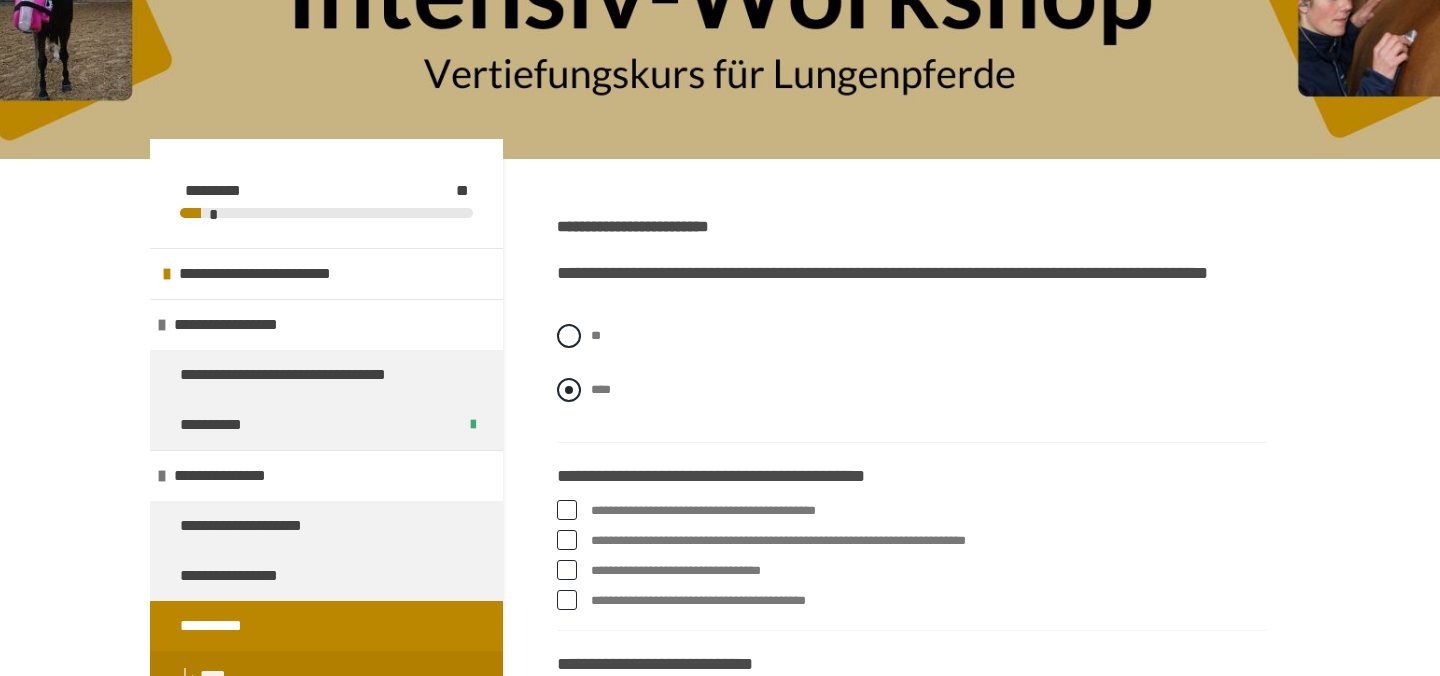 click at bounding box center [569, 390] 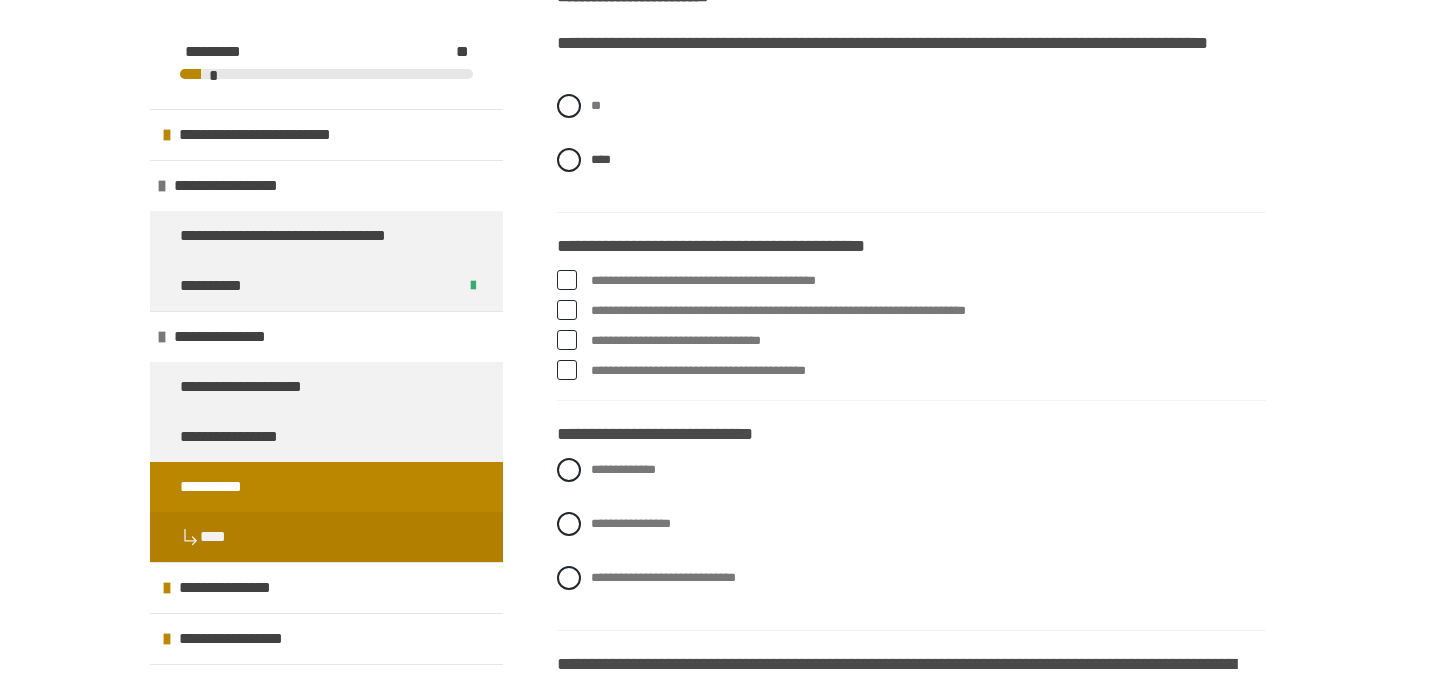 scroll, scrollTop: 448, scrollLeft: 0, axis: vertical 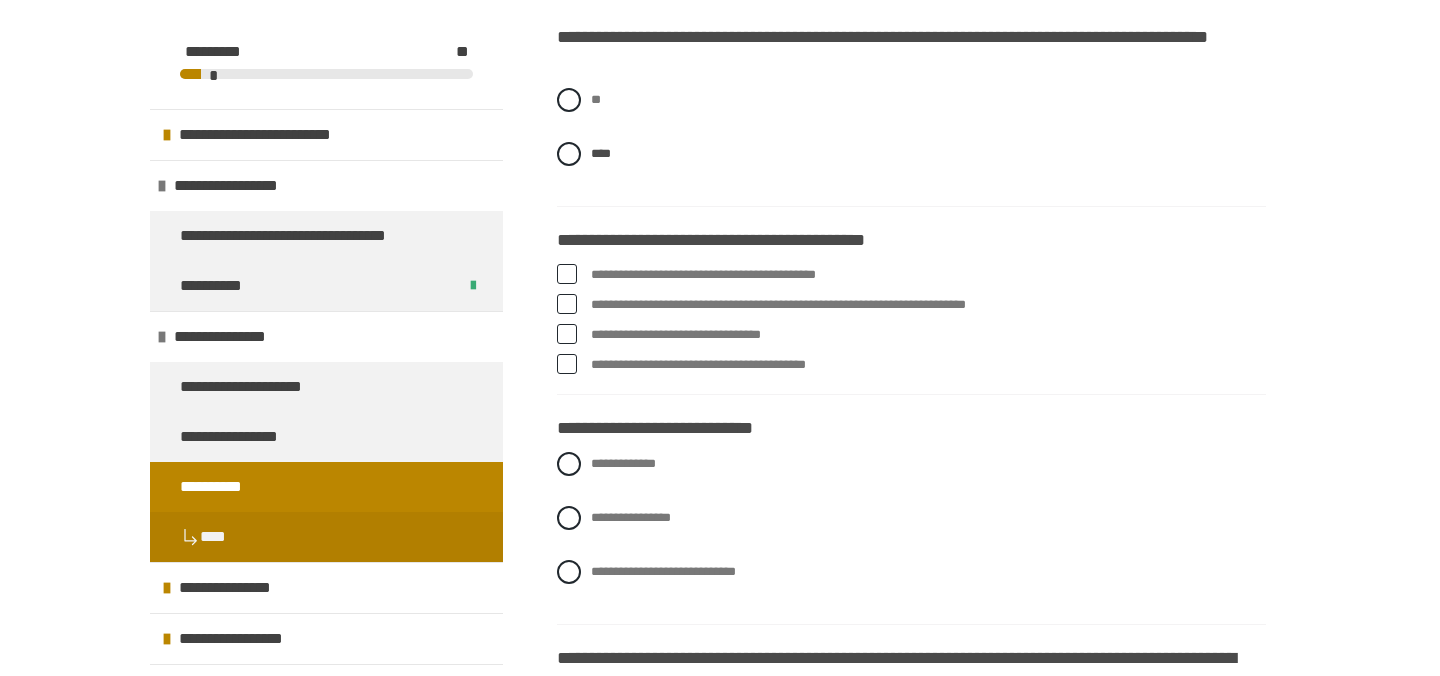 click at bounding box center [567, 274] 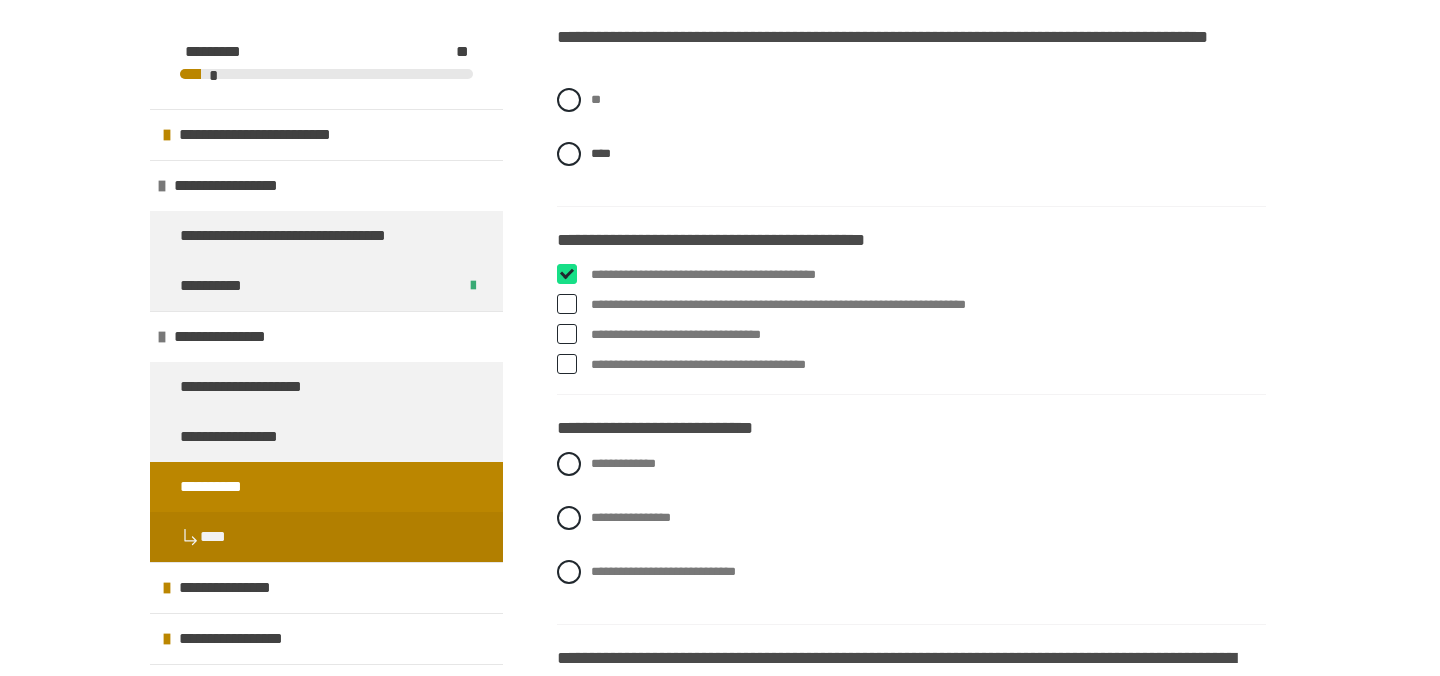 checkbox on "****" 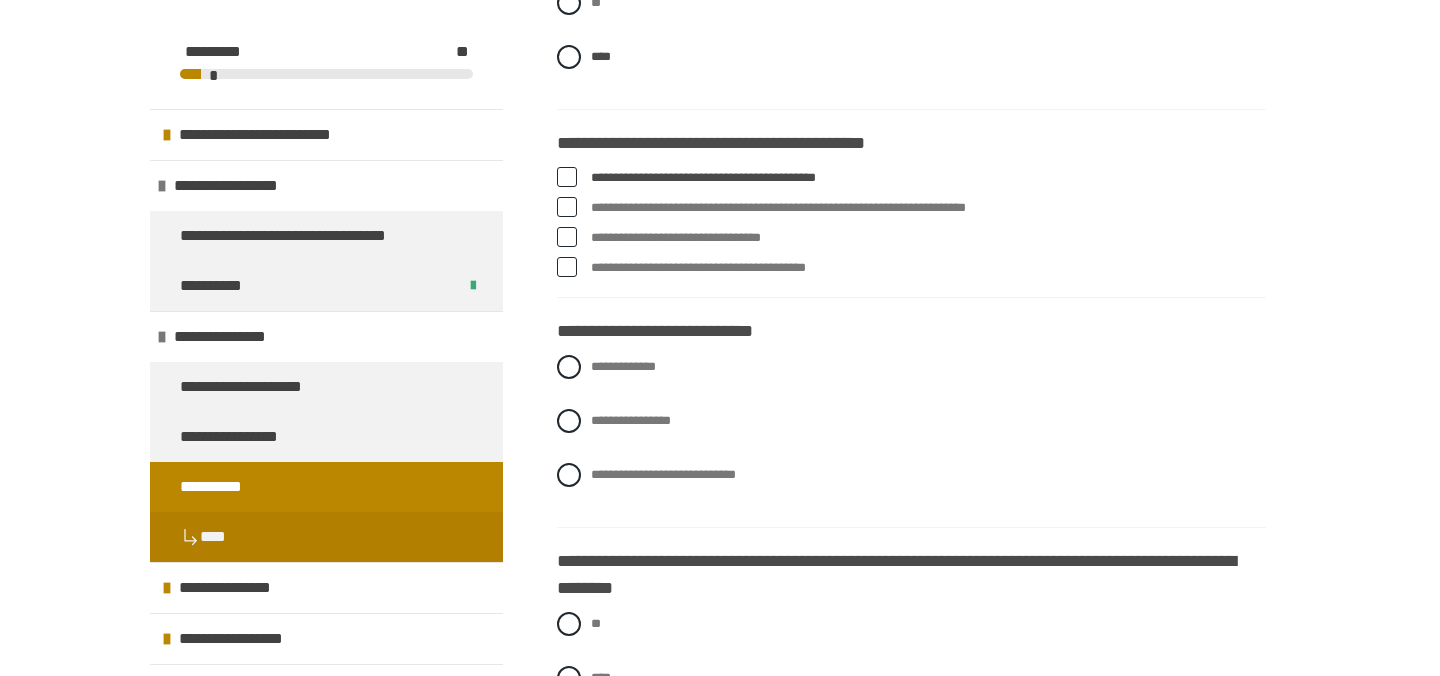 scroll, scrollTop: 554, scrollLeft: 0, axis: vertical 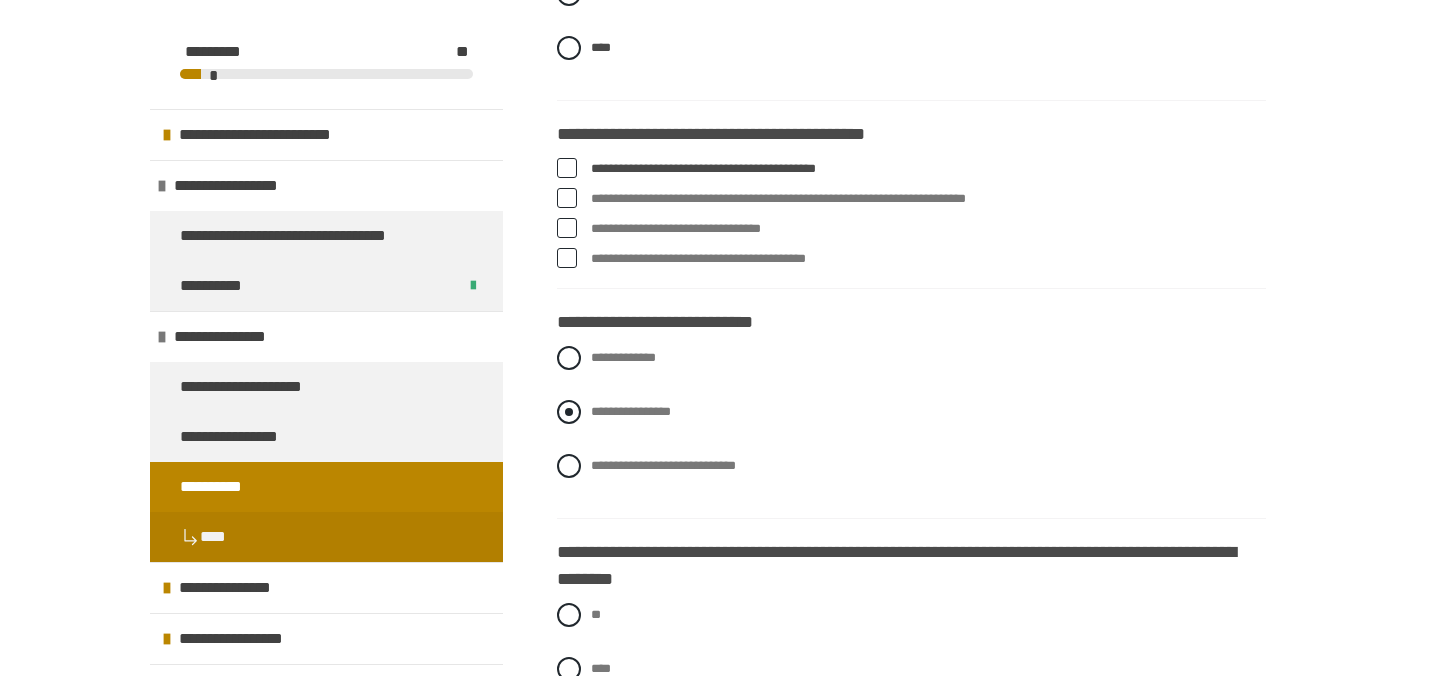 click at bounding box center (569, 412) 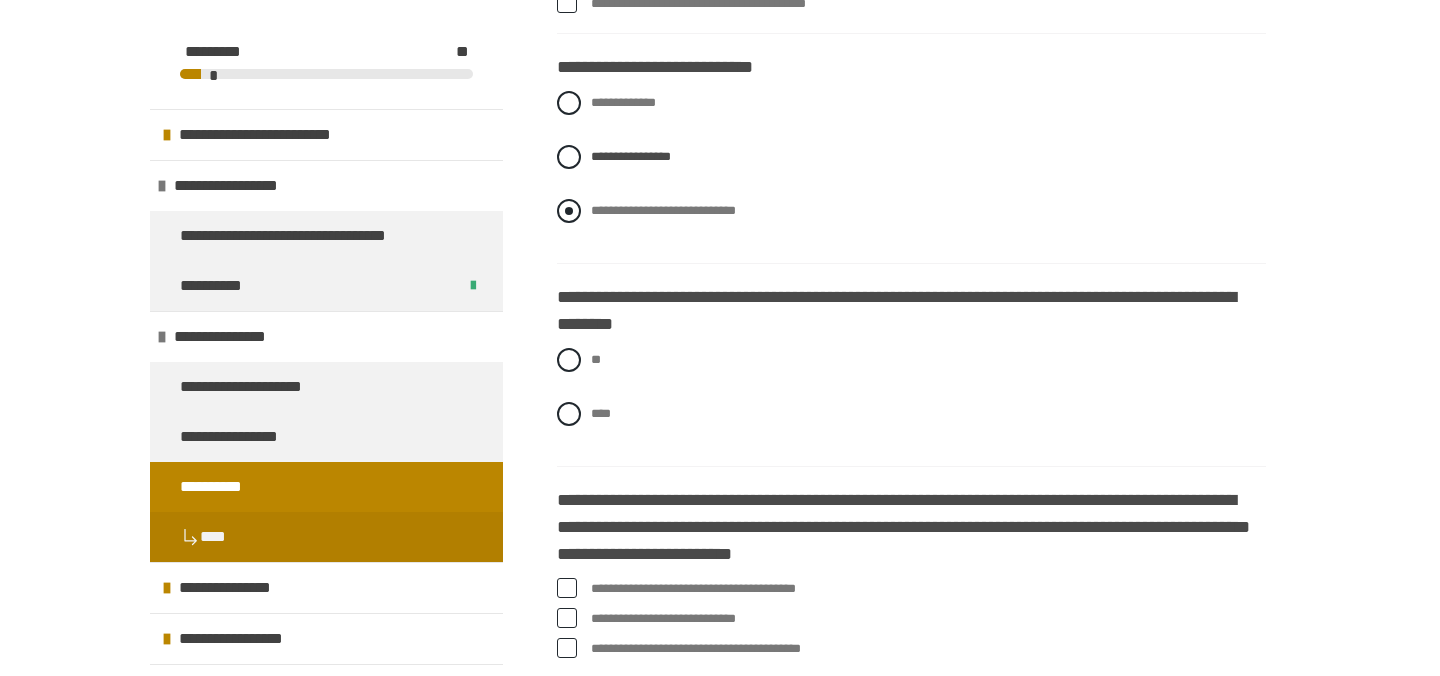 scroll, scrollTop: 811, scrollLeft: 0, axis: vertical 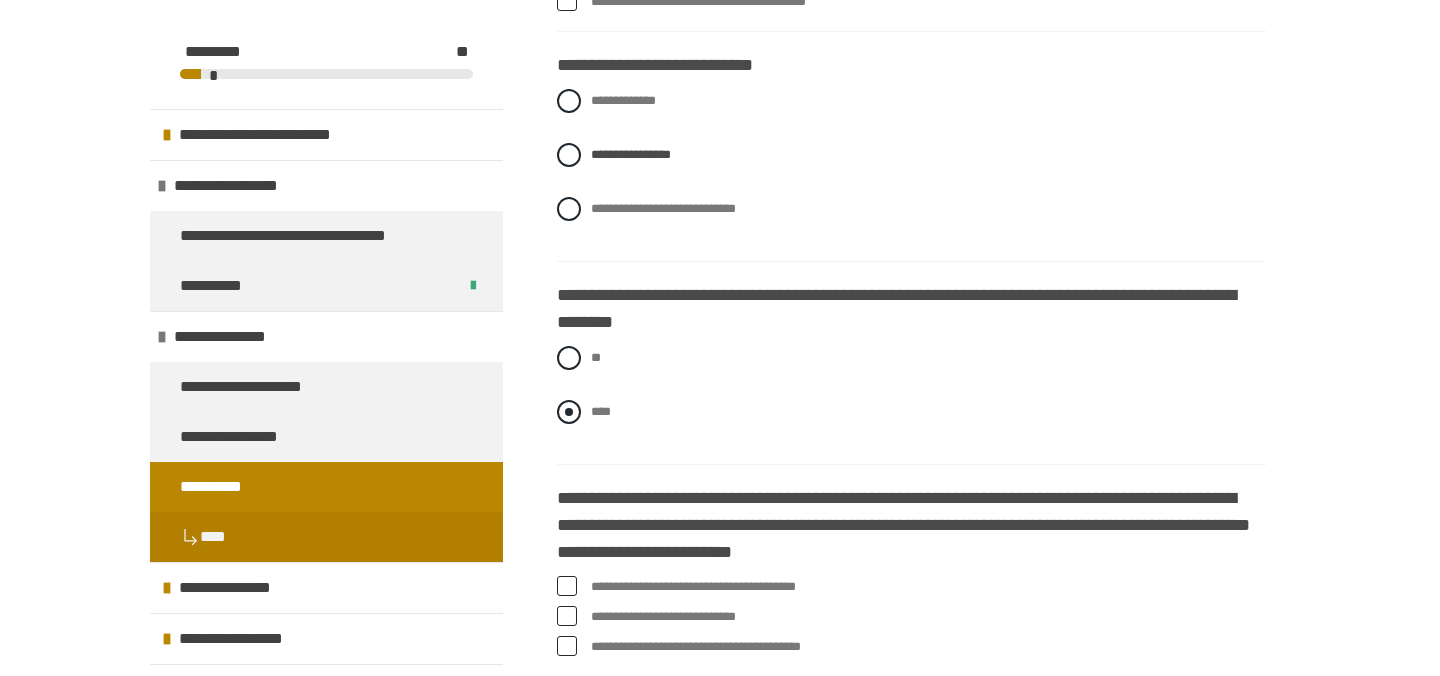 click at bounding box center (569, 412) 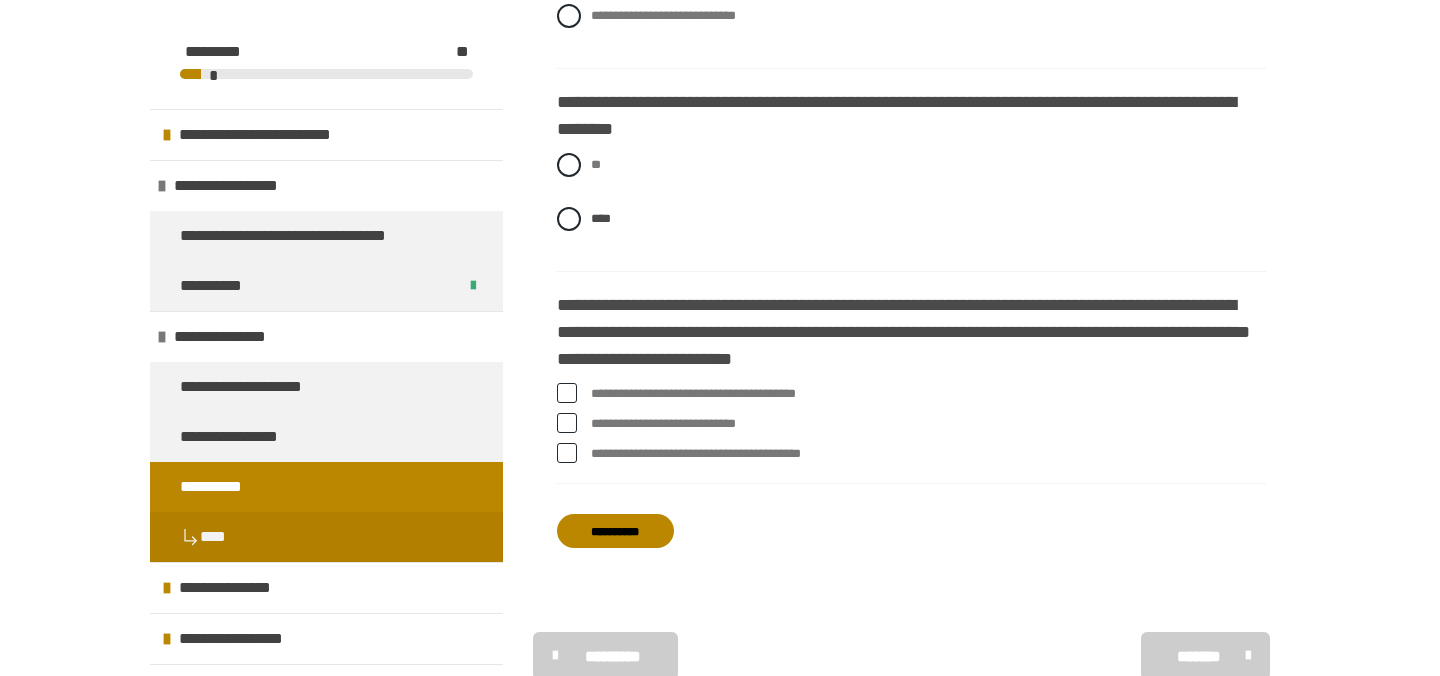 scroll, scrollTop: 1007, scrollLeft: 0, axis: vertical 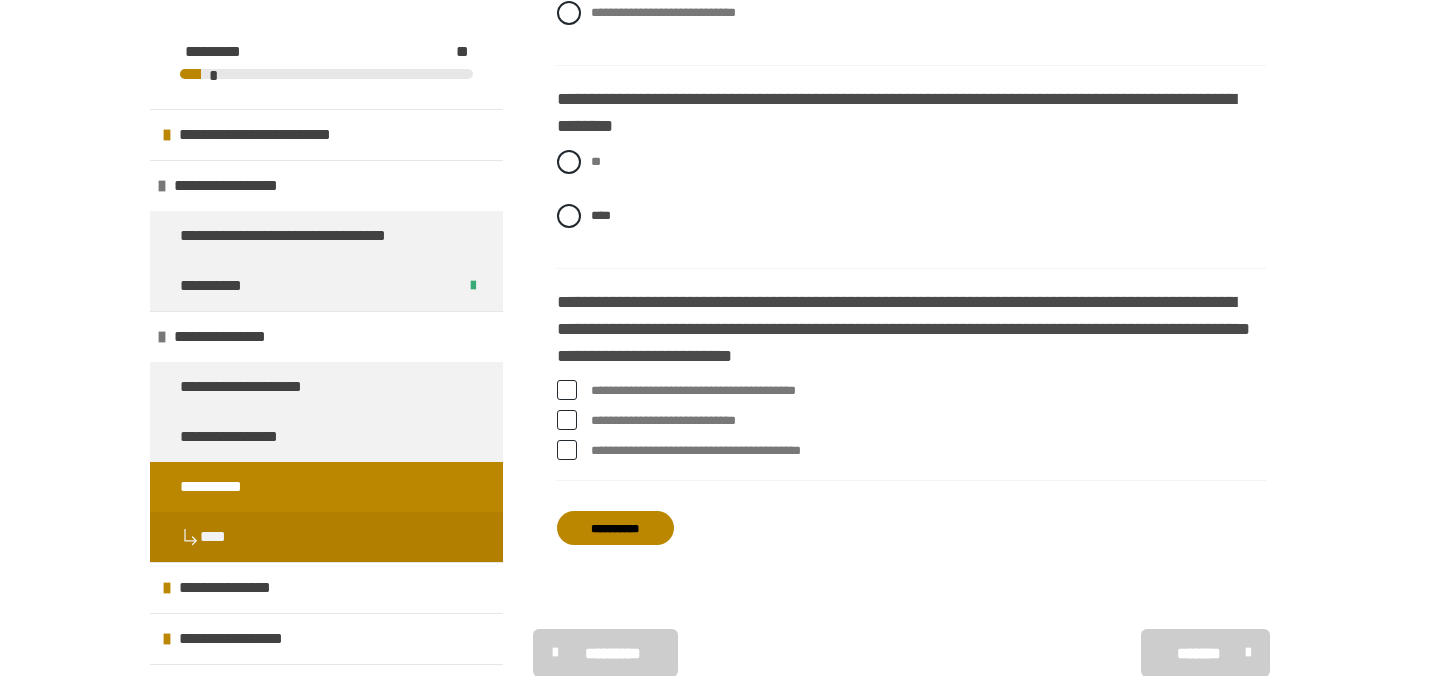 click at bounding box center (567, 450) 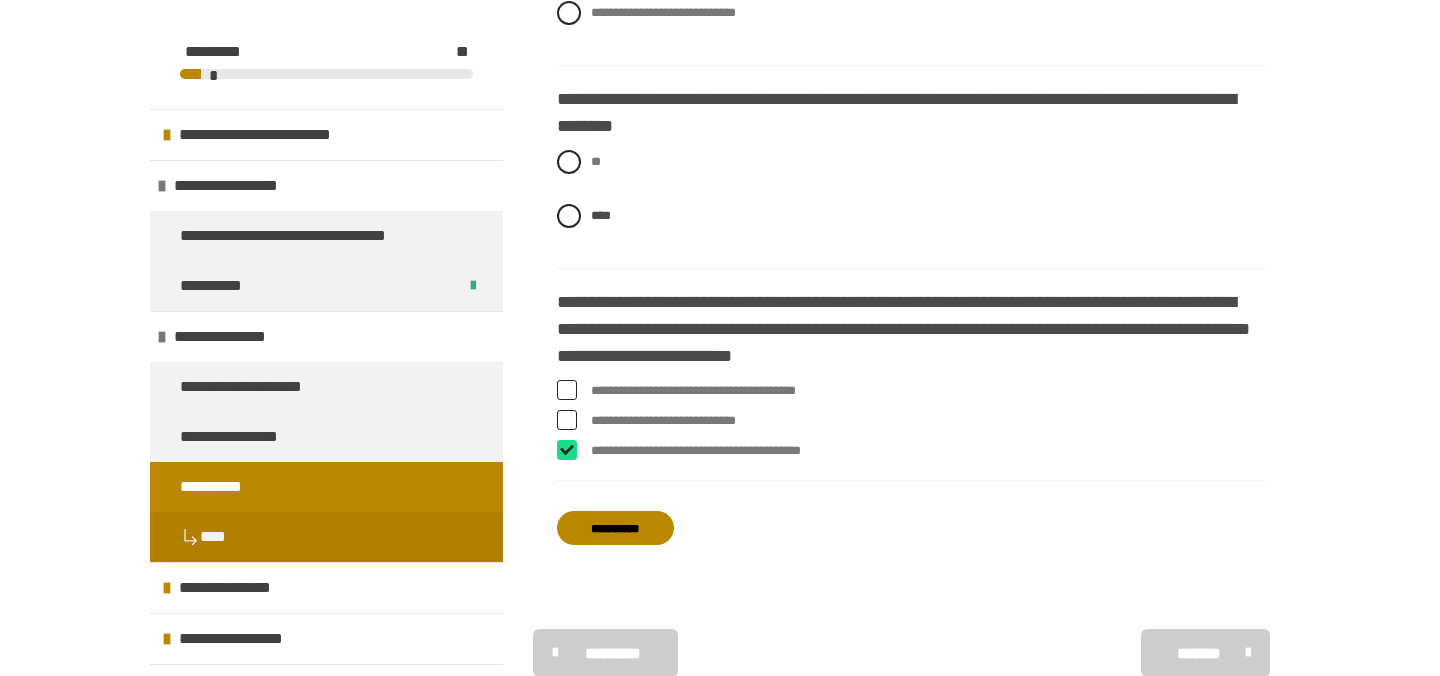 checkbox on "****" 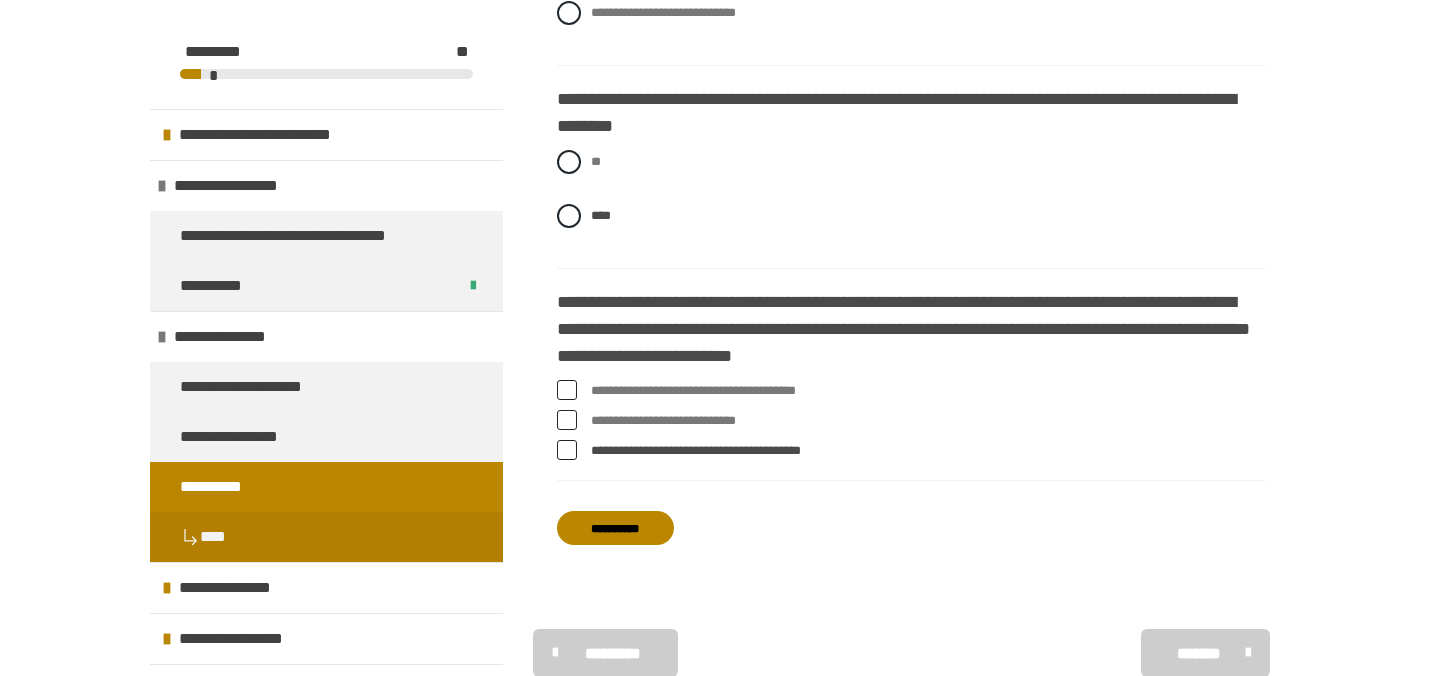 scroll, scrollTop: 1068, scrollLeft: 0, axis: vertical 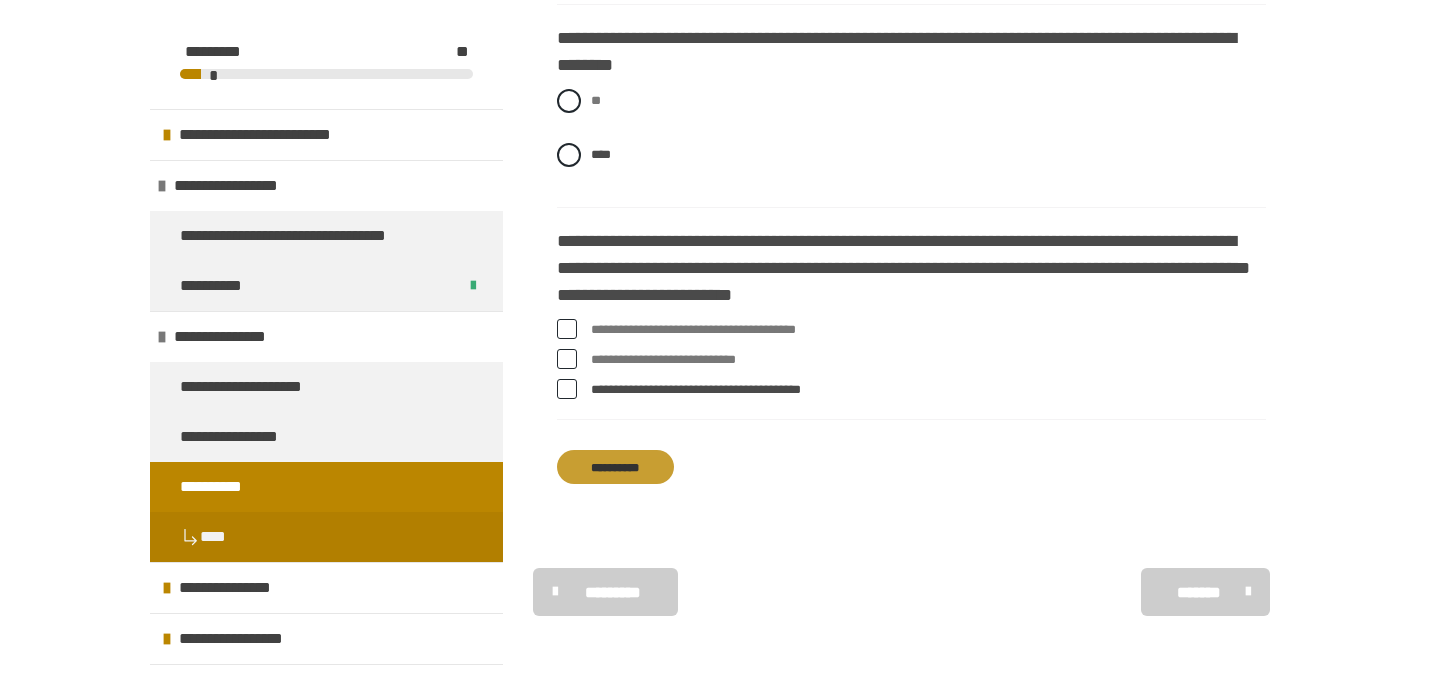 click on "**********" at bounding box center [615, 467] 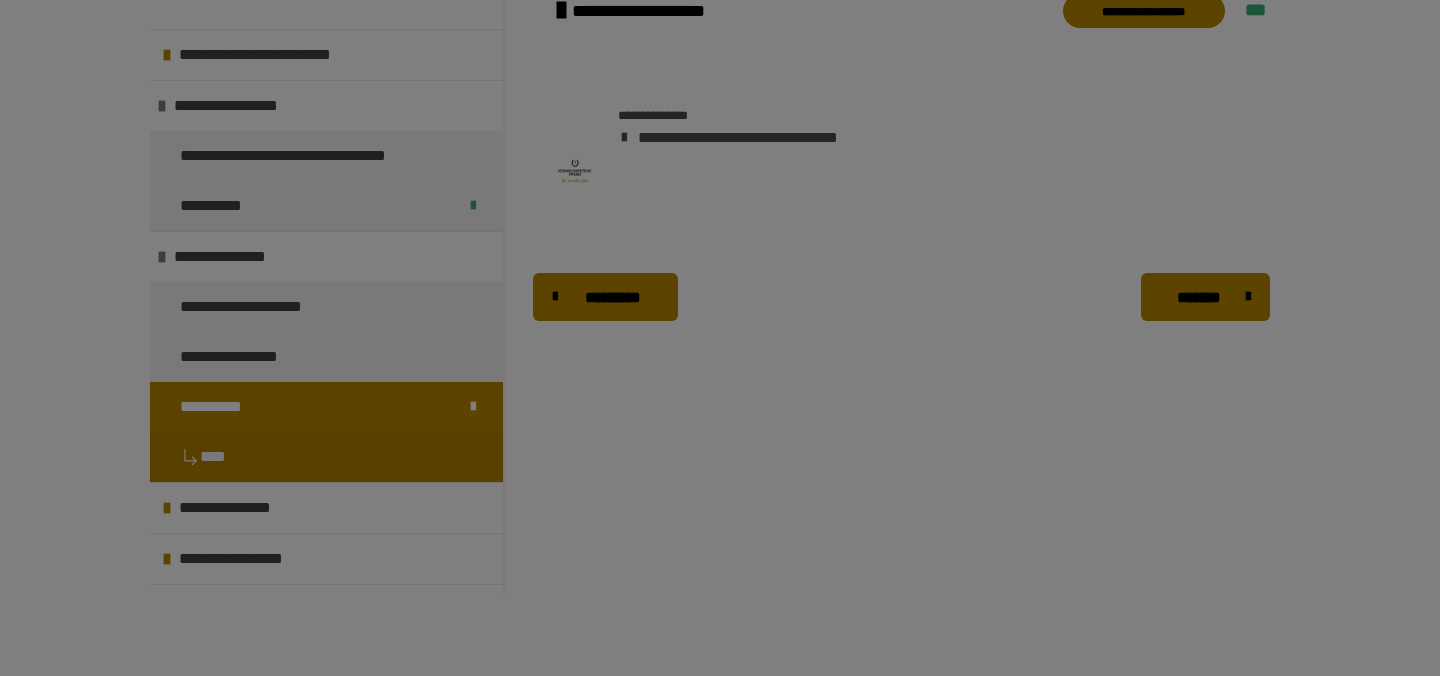 scroll, scrollTop: 709, scrollLeft: 0, axis: vertical 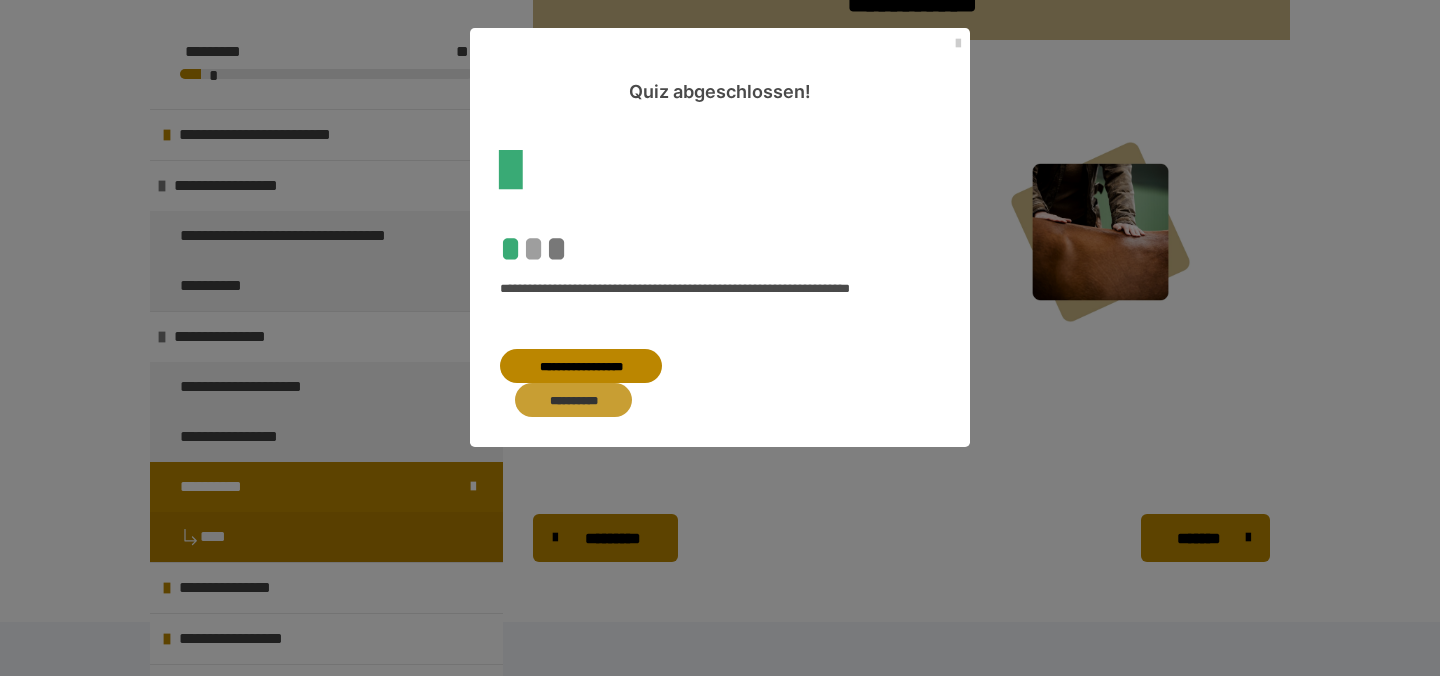 click on "**********" at bounding box center [573, 400] 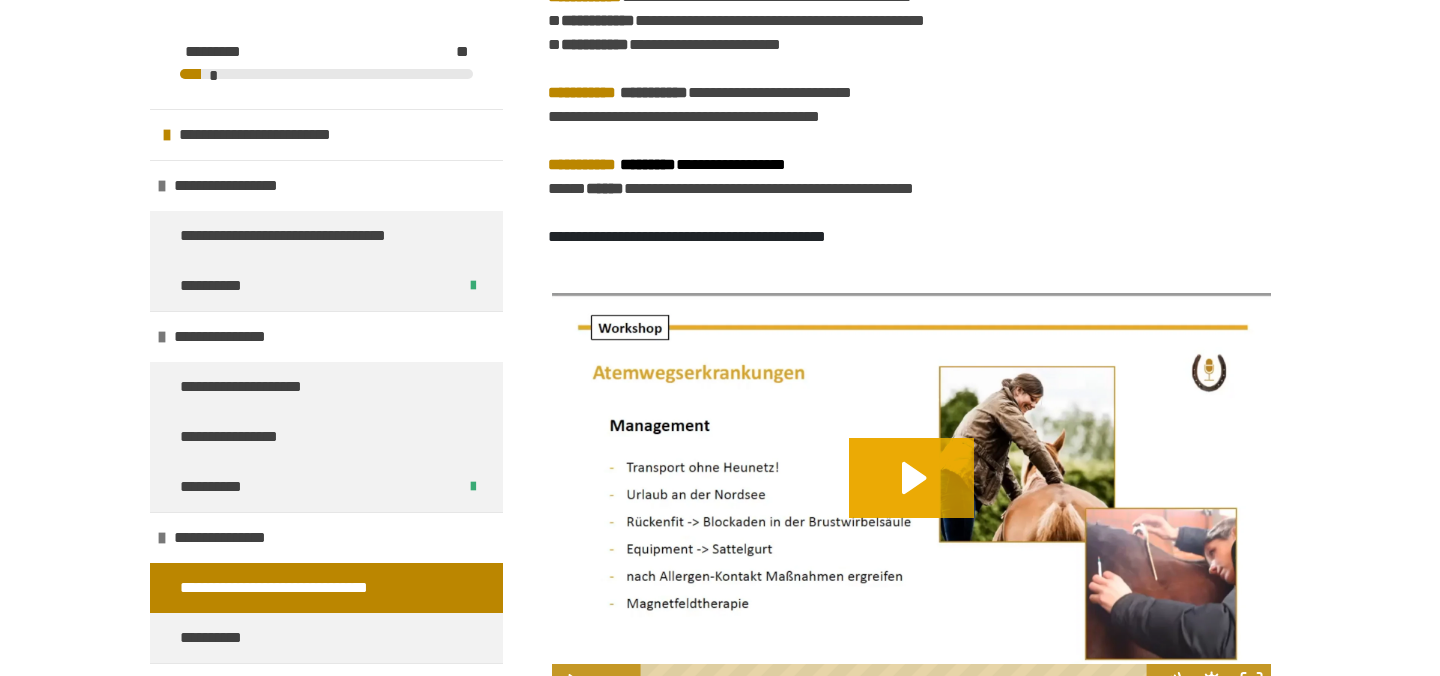 scroll, scrollTop: 893, scrollLeft: 0, axis: vertical 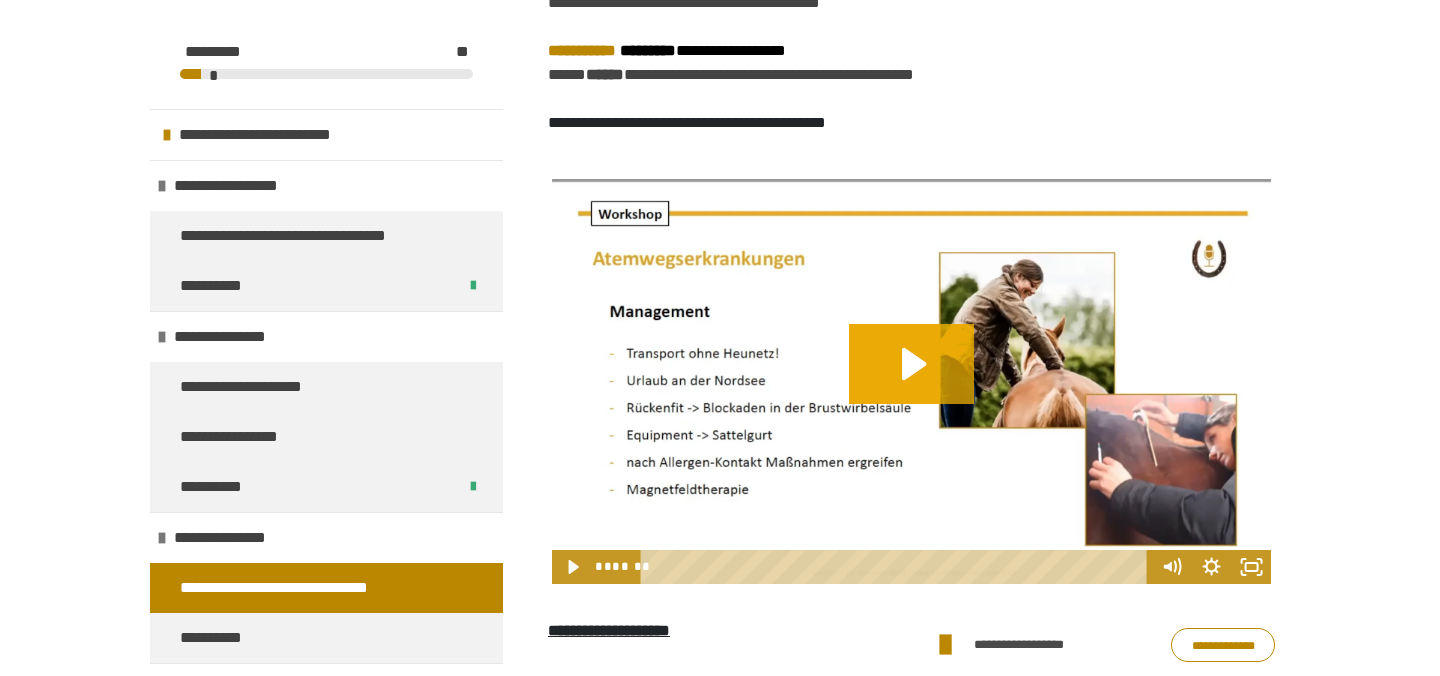 click 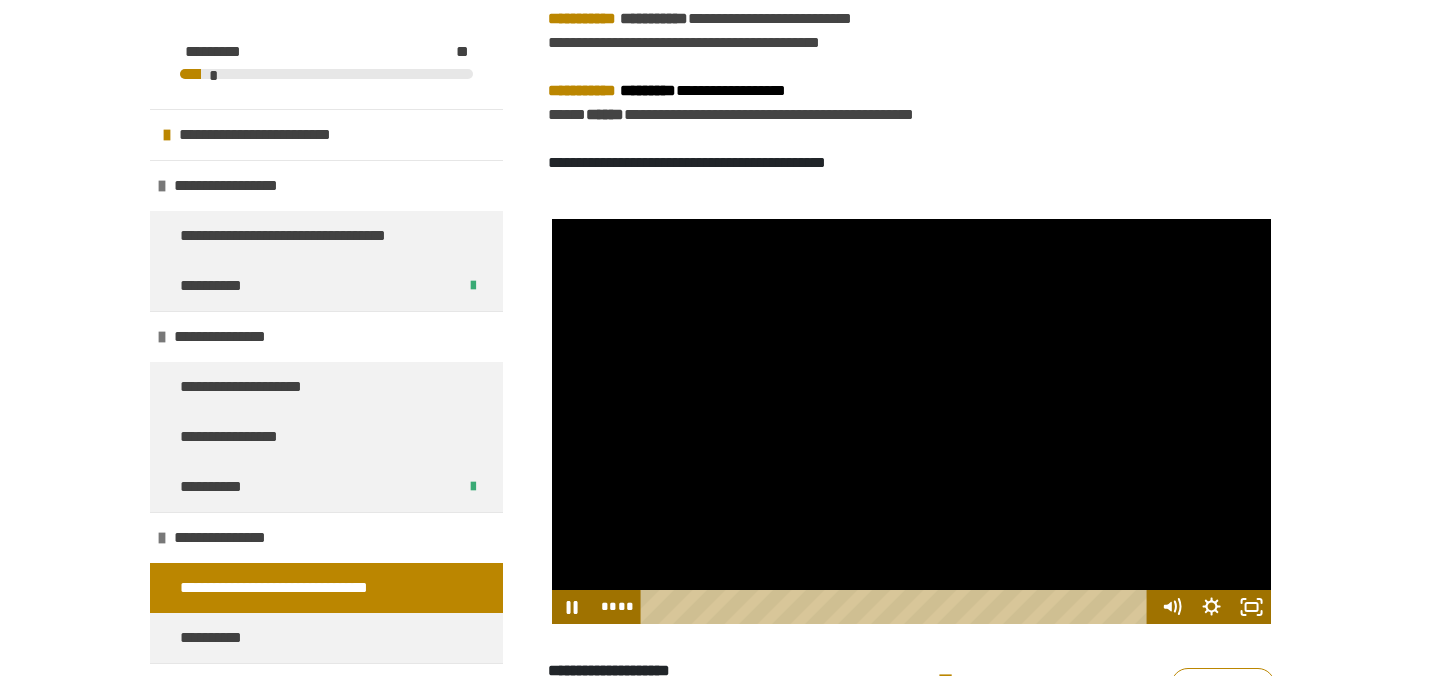 scroll, scrollTop: 855, scrollLeft: 0, axis: vertical 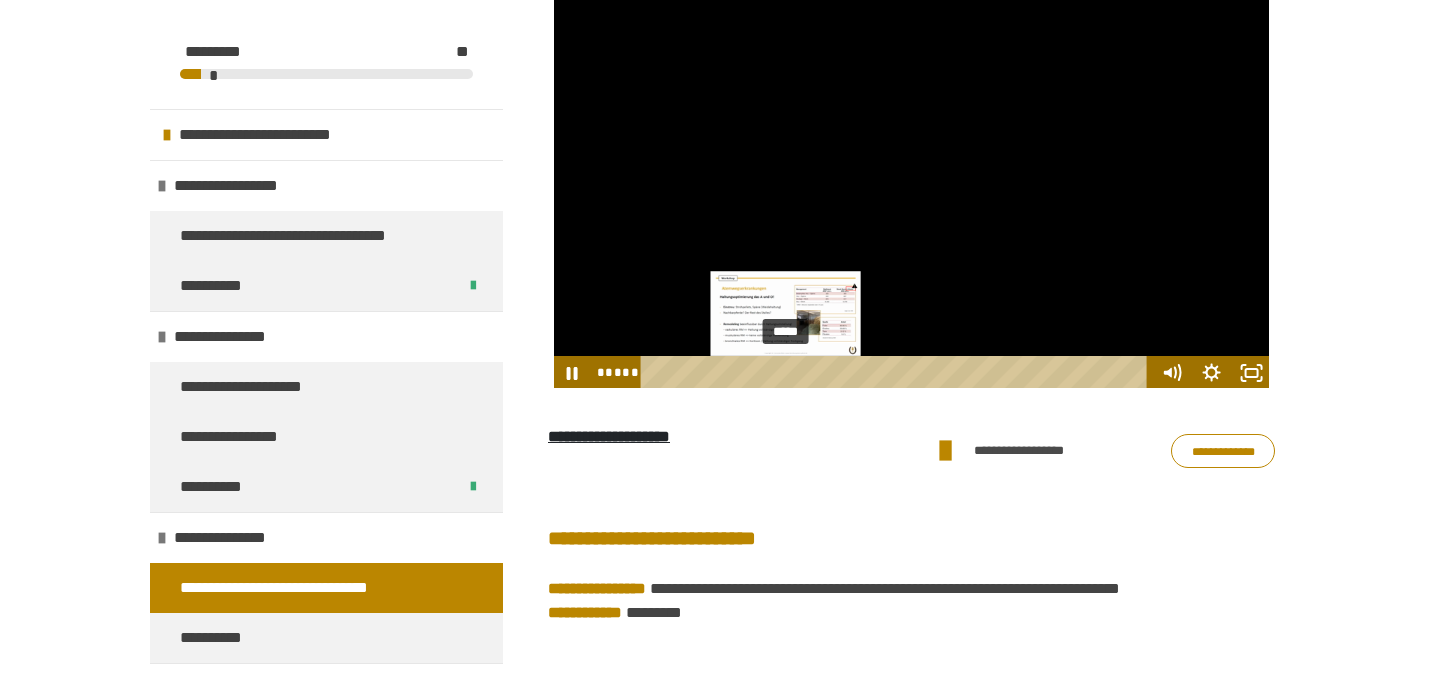 click at bounding box center (787, 372) 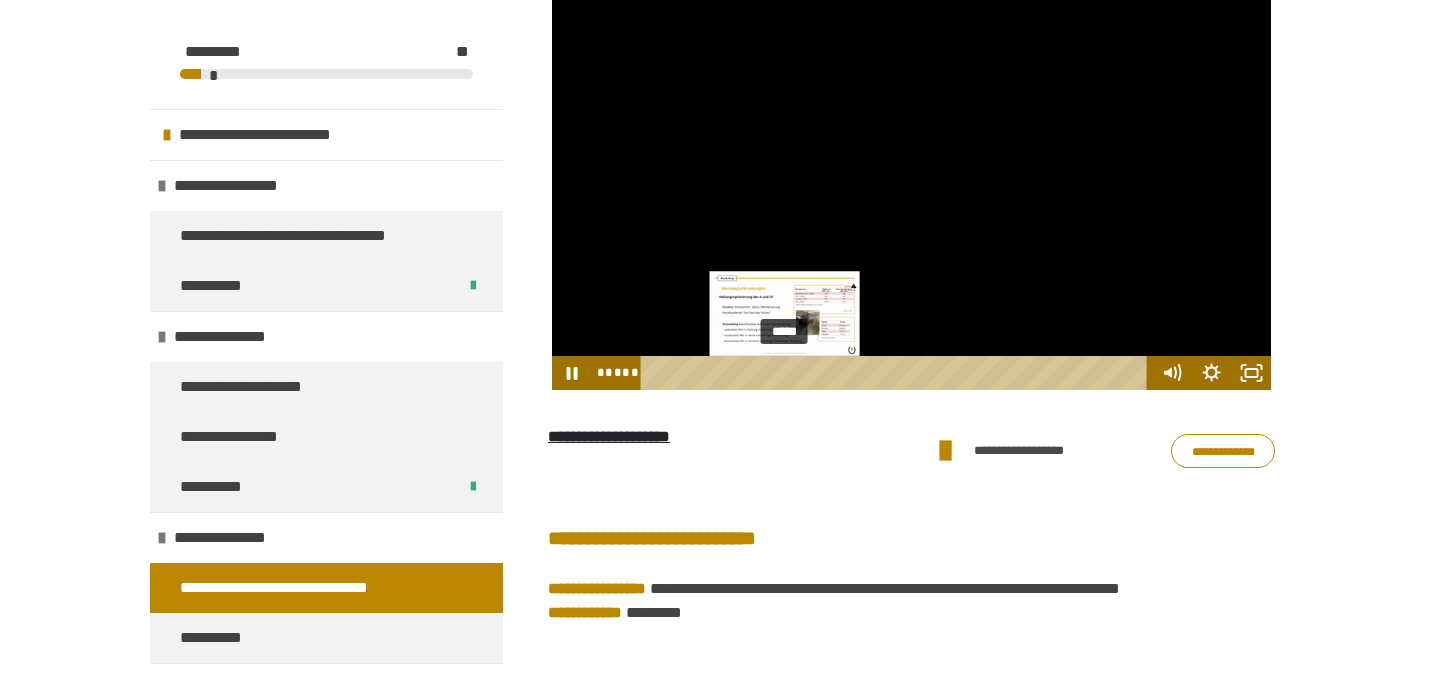 click at bounding box center [784, 372] 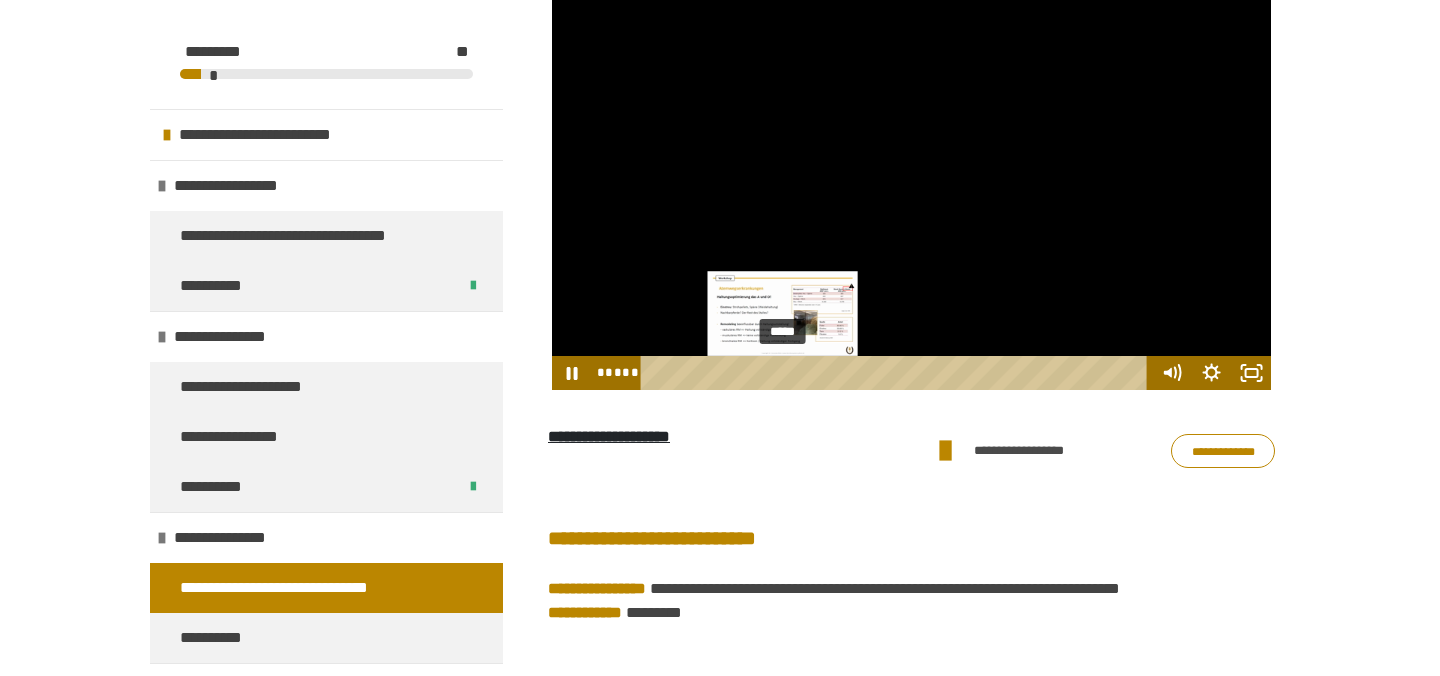 click at bounding box center (784, 372) 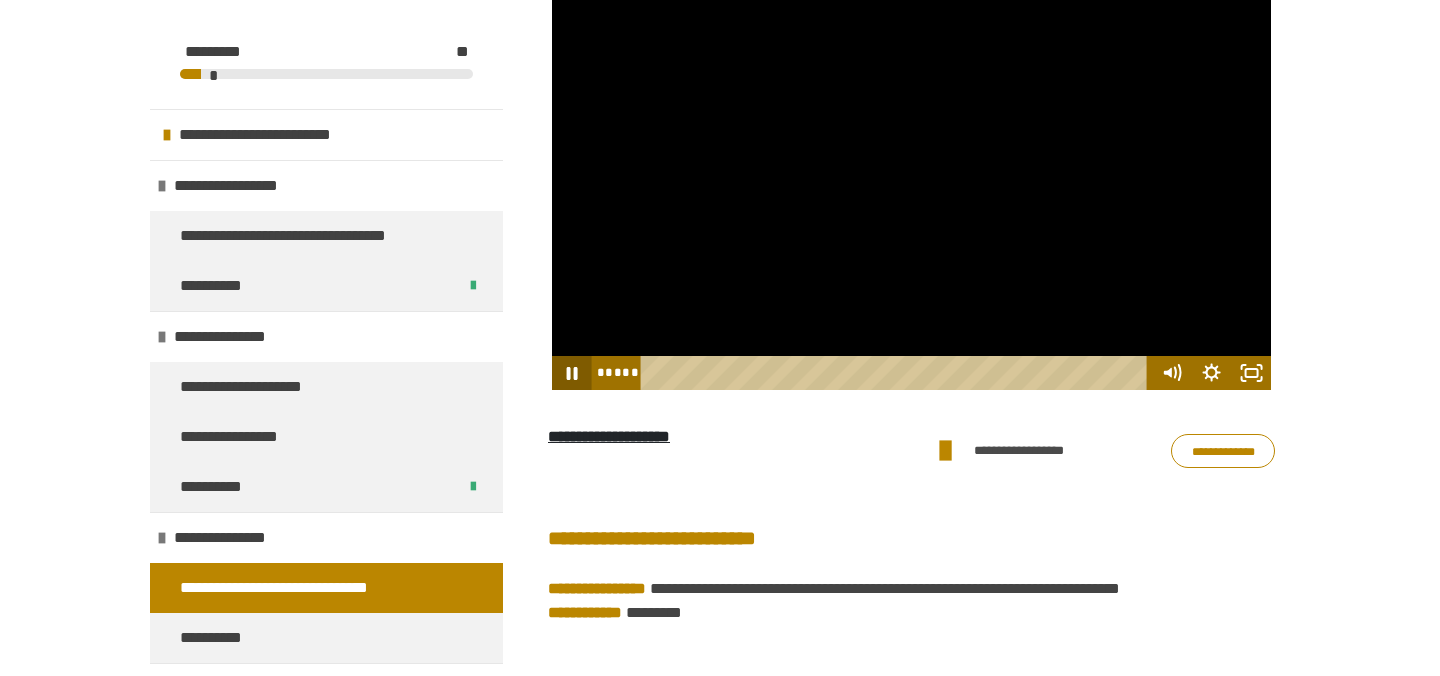 click 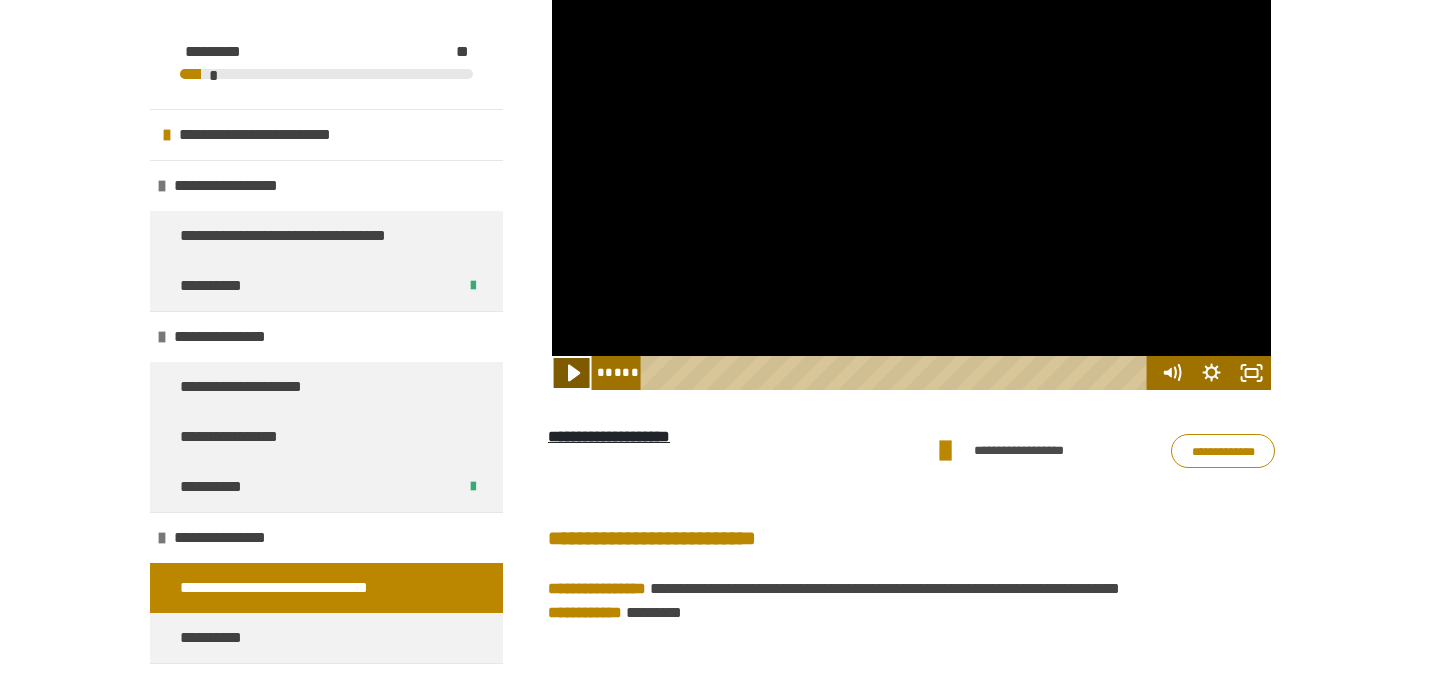 click 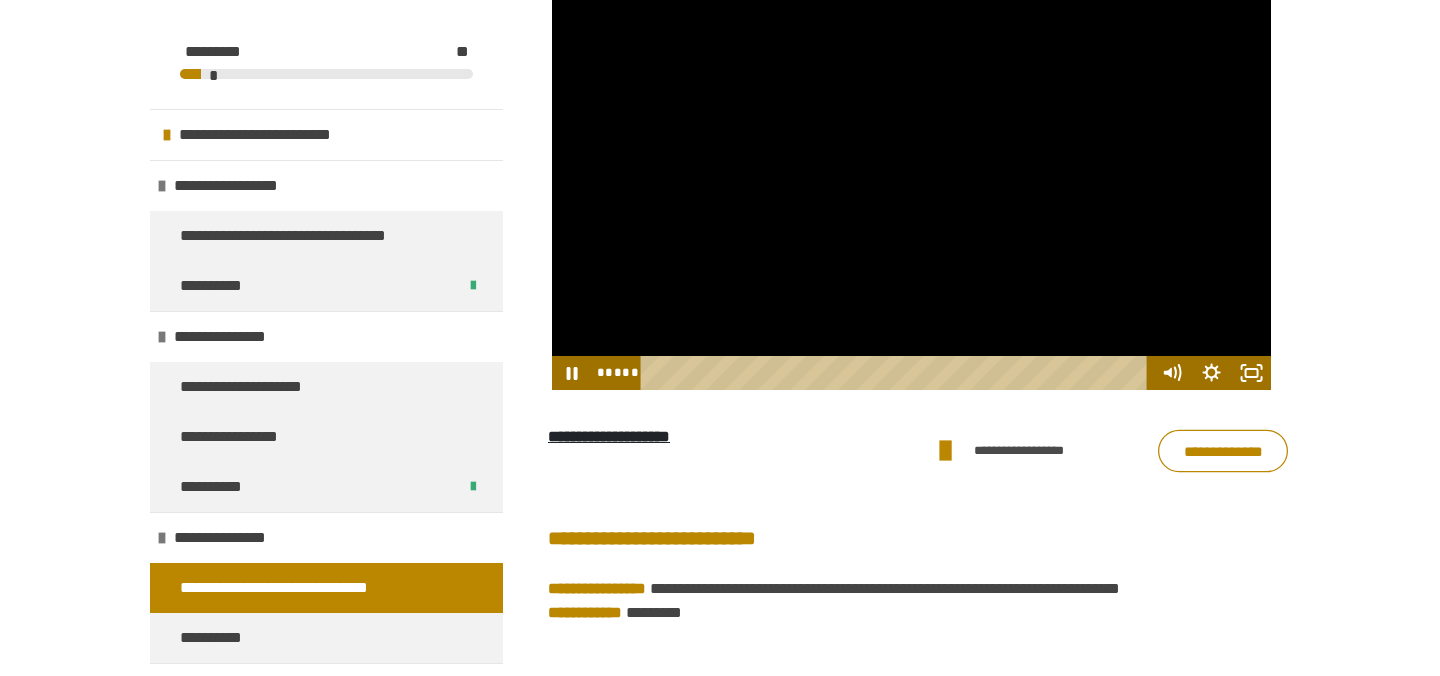 click on "**********" at bounding box center (1223, 451) 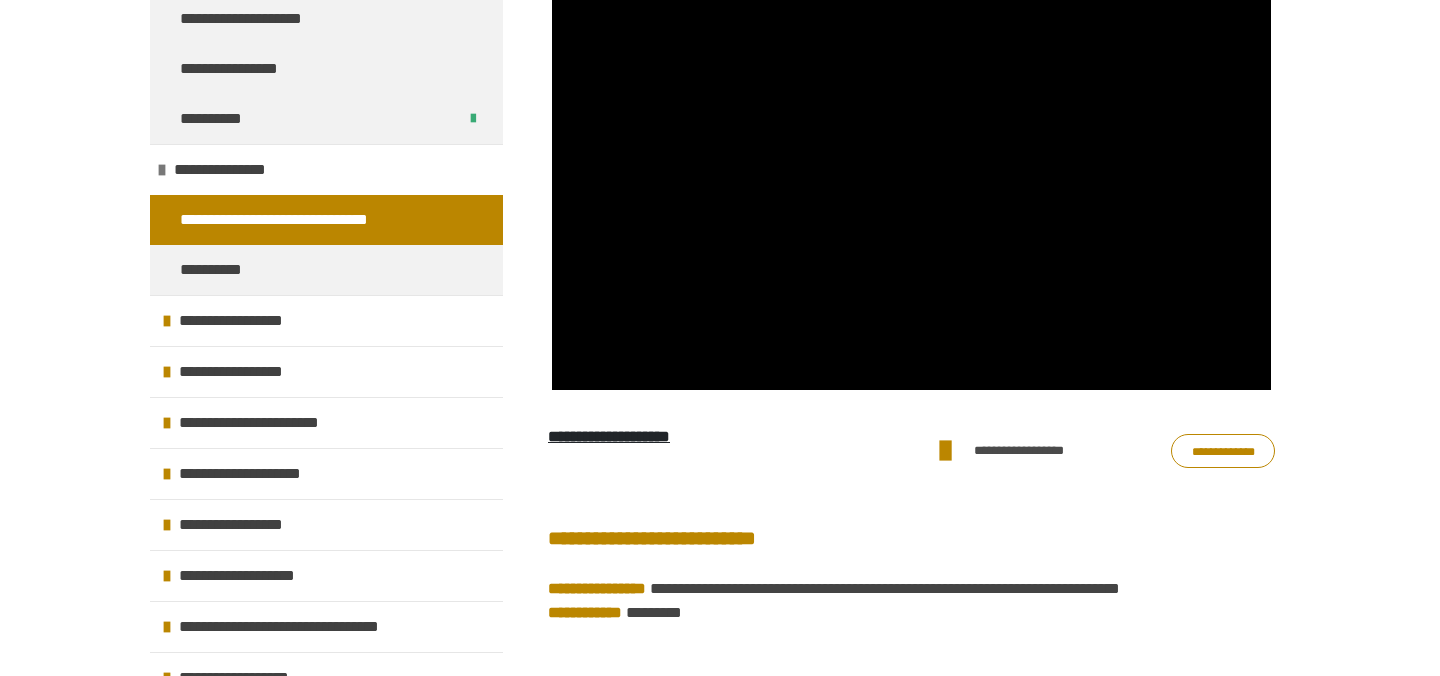 scroll, scrollTop: 0, scrollLeft: 0, axis: both 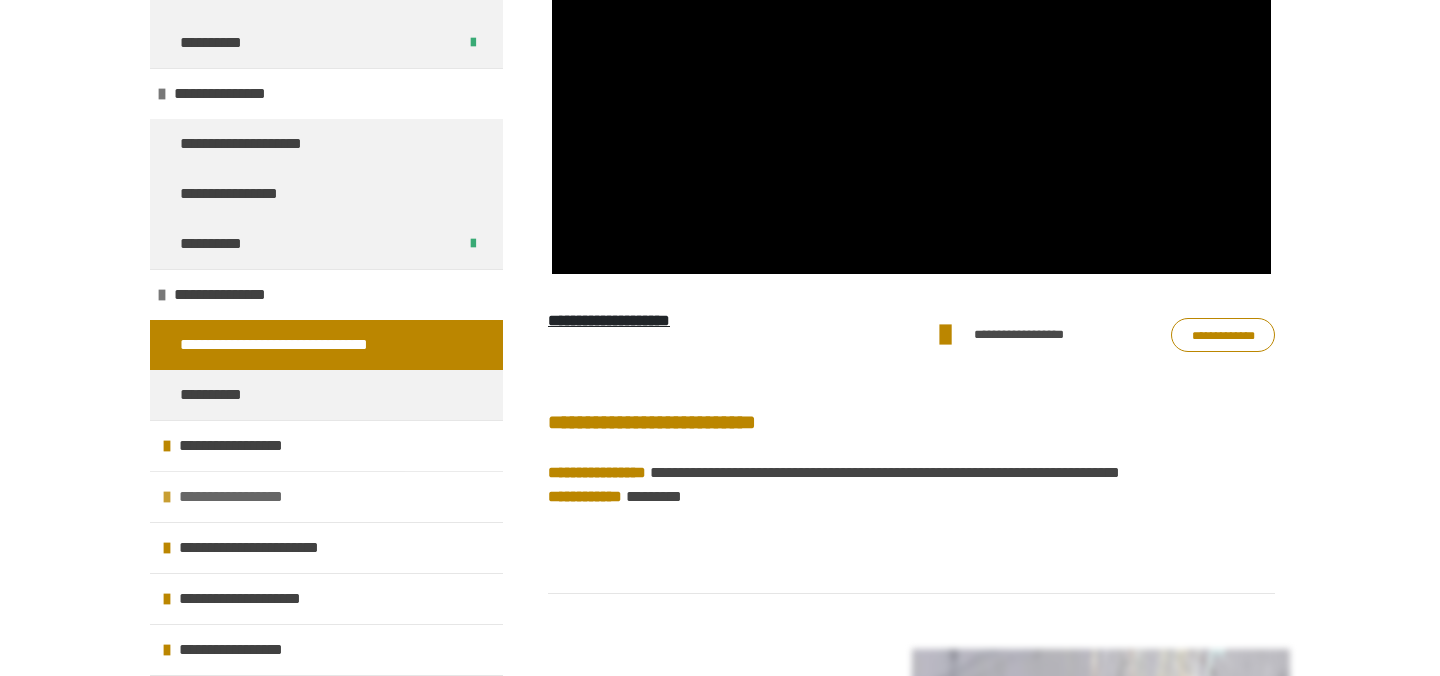 click on "**********" at bounding box center [237, 497] 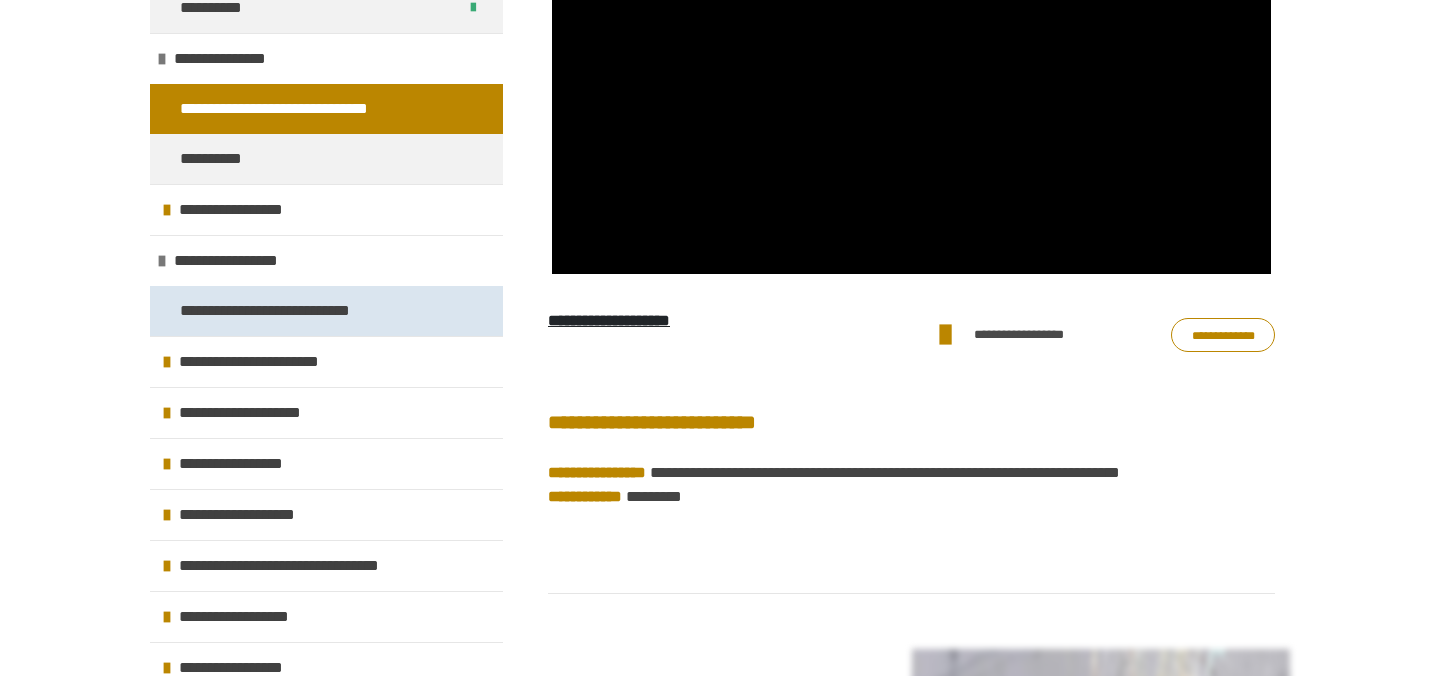 scroll, scrollTop: 491, scrollLeft: 0, axis: vertical 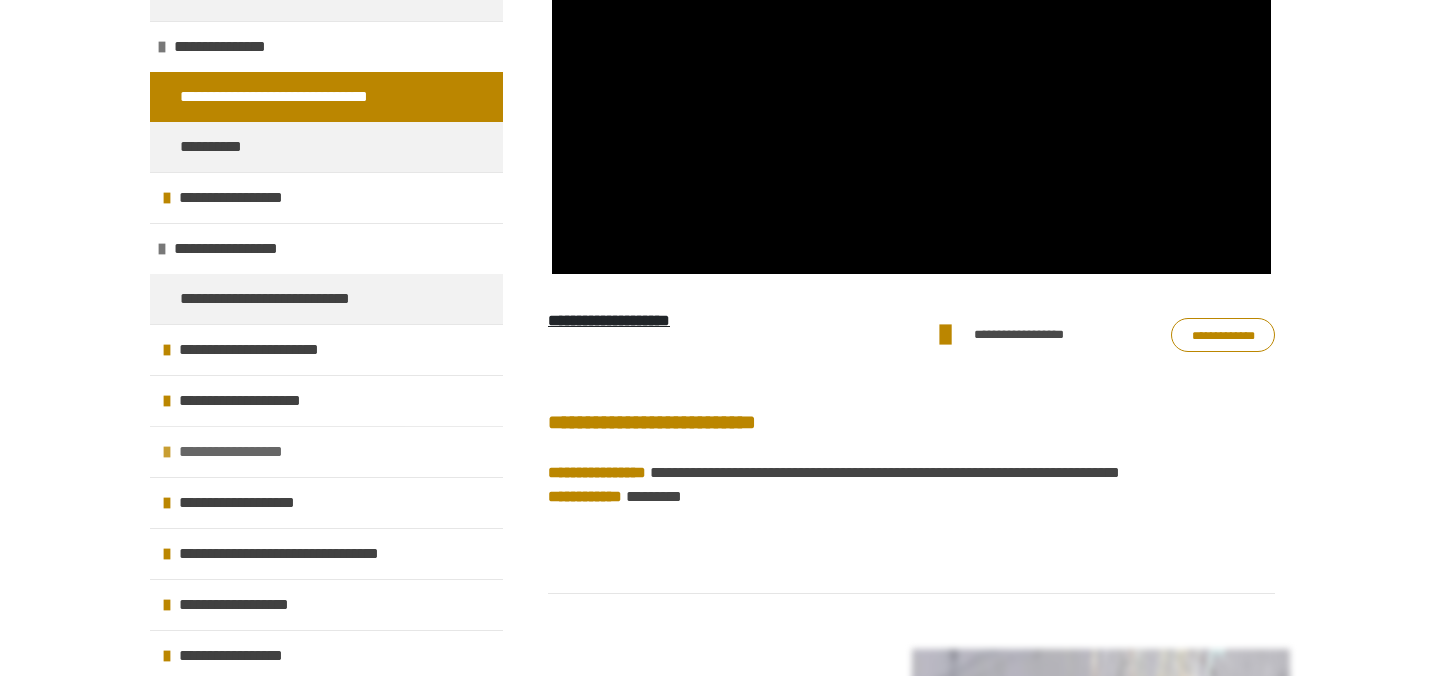 click on "**********" at bounding box center (237, 452) 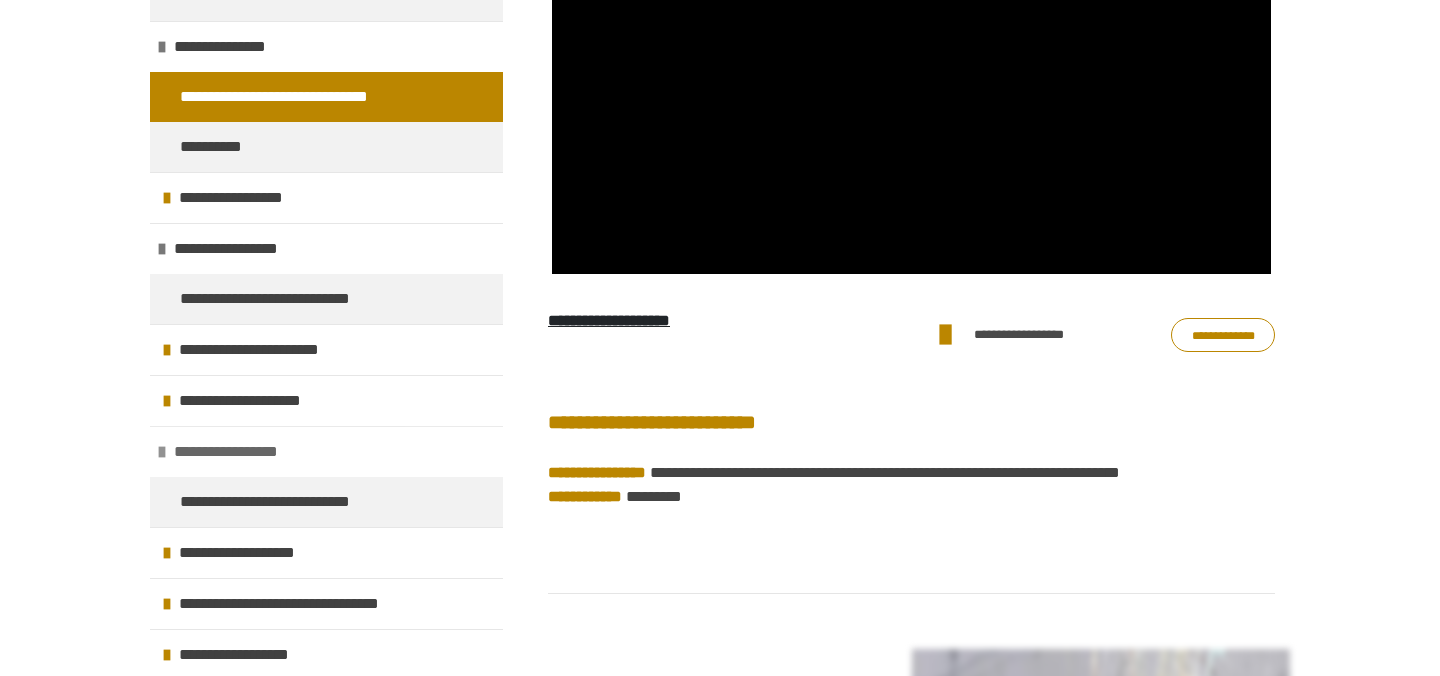 scroll, scrollTop: 541, scrollLeft: 0, axis: vertical 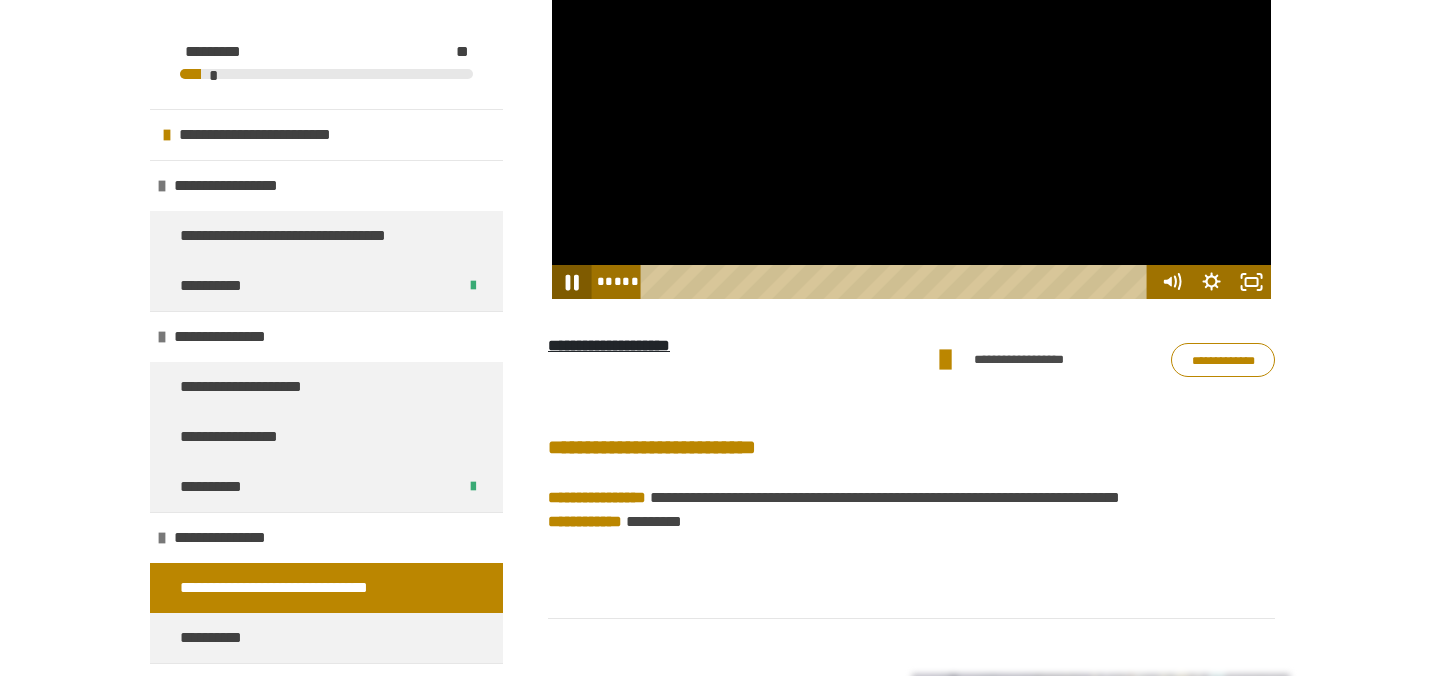 click 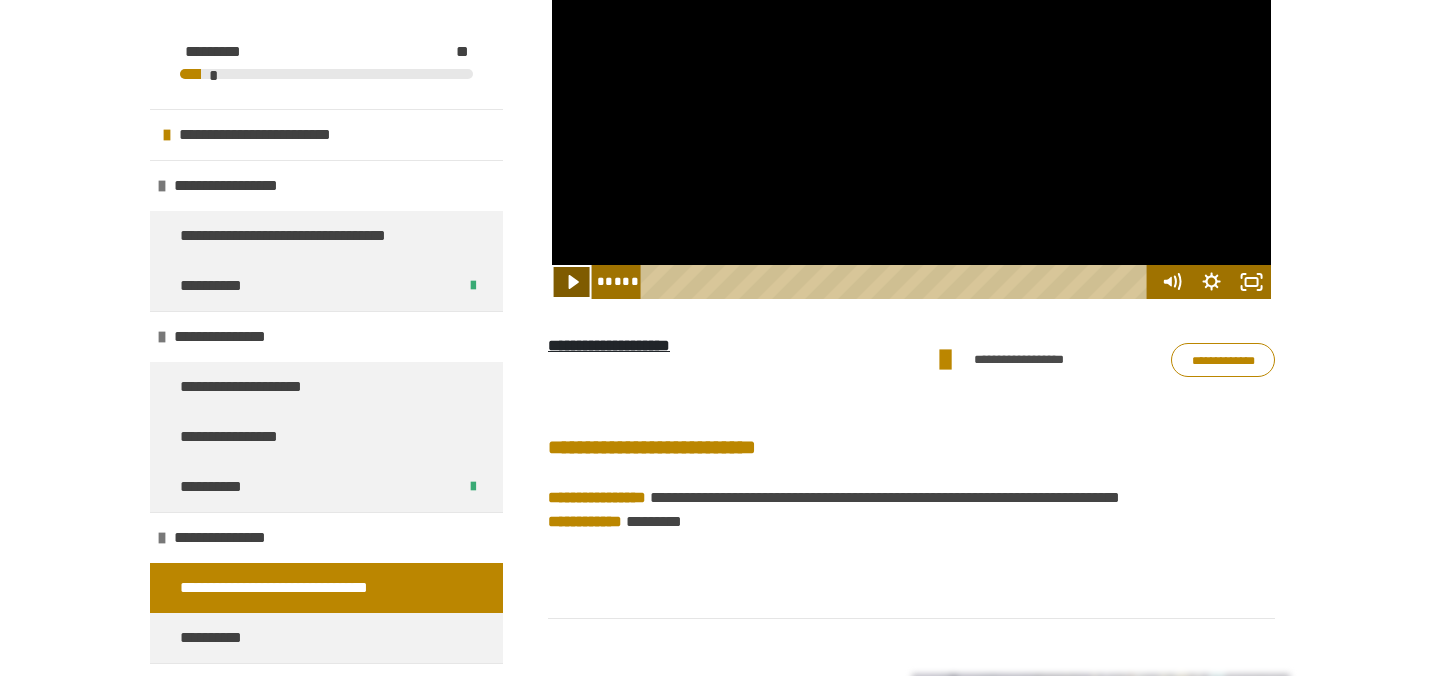 click 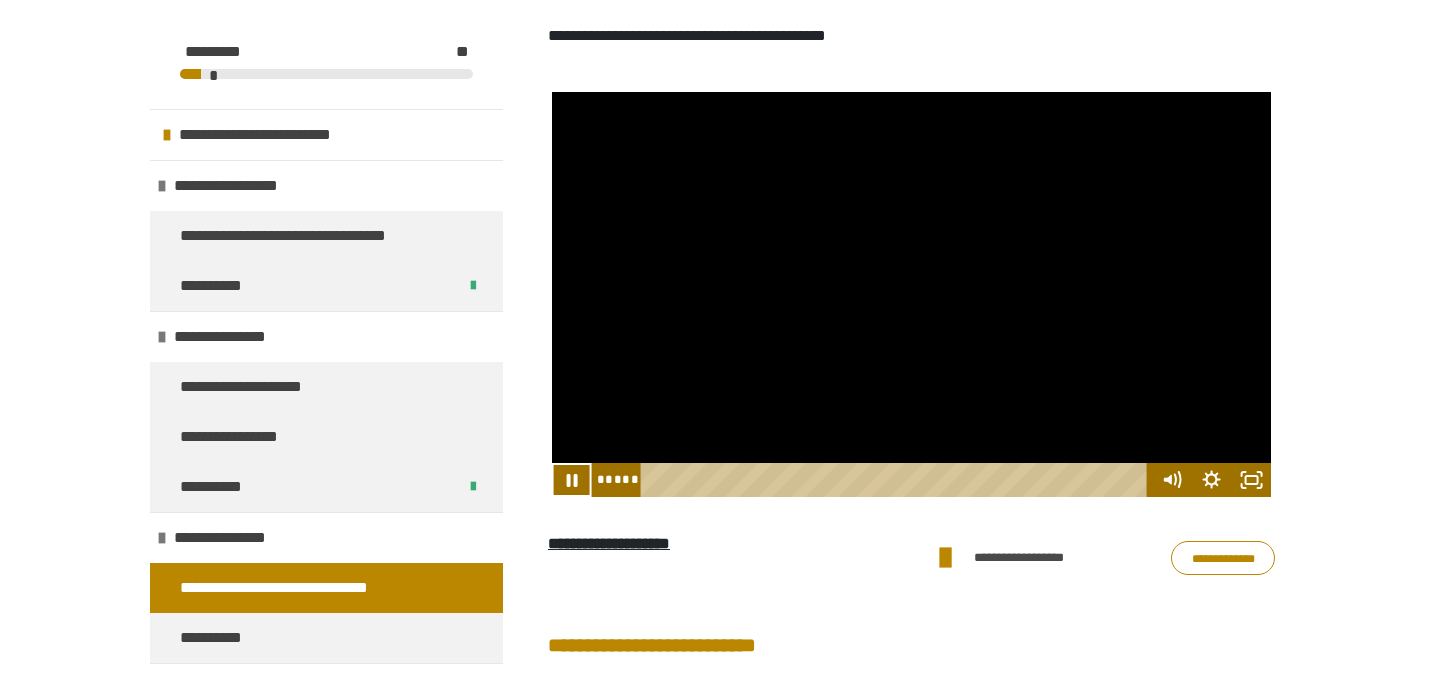scroll, scrollTop: 997, scrollLeft: 0, axis: vertical 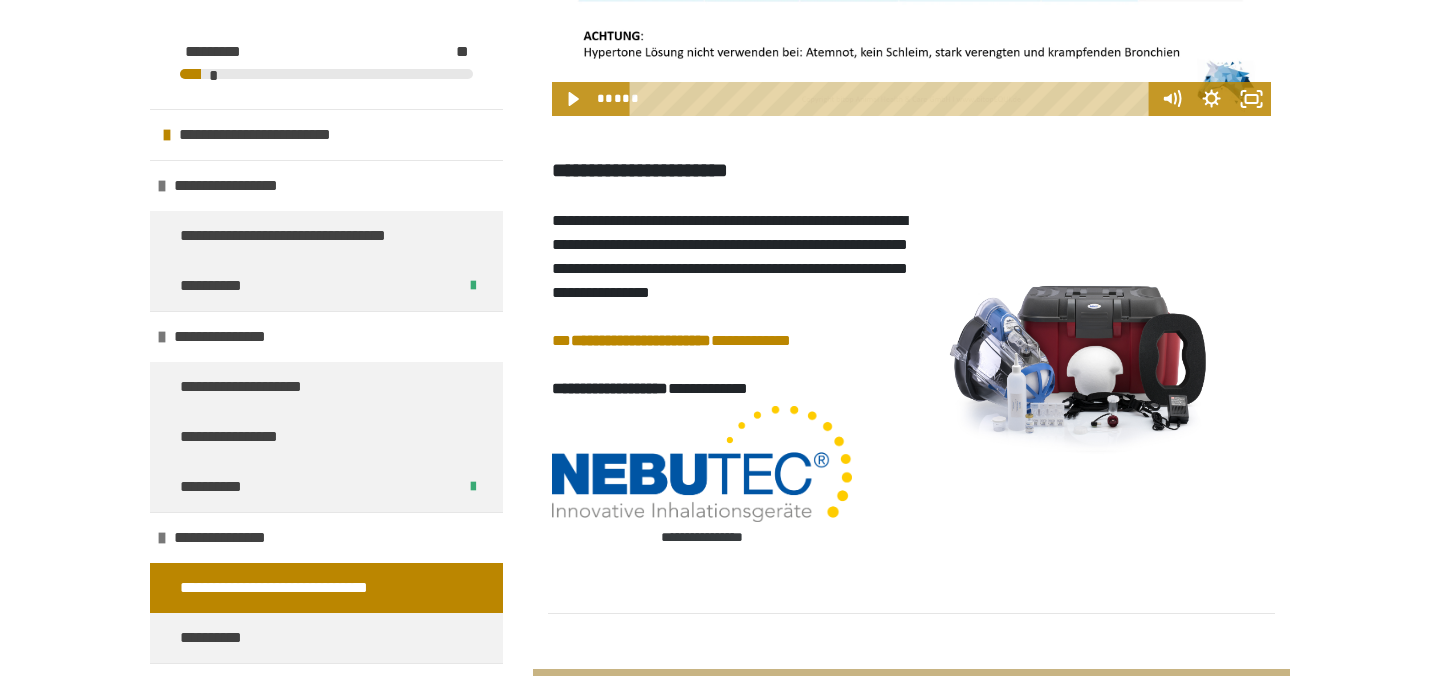 click 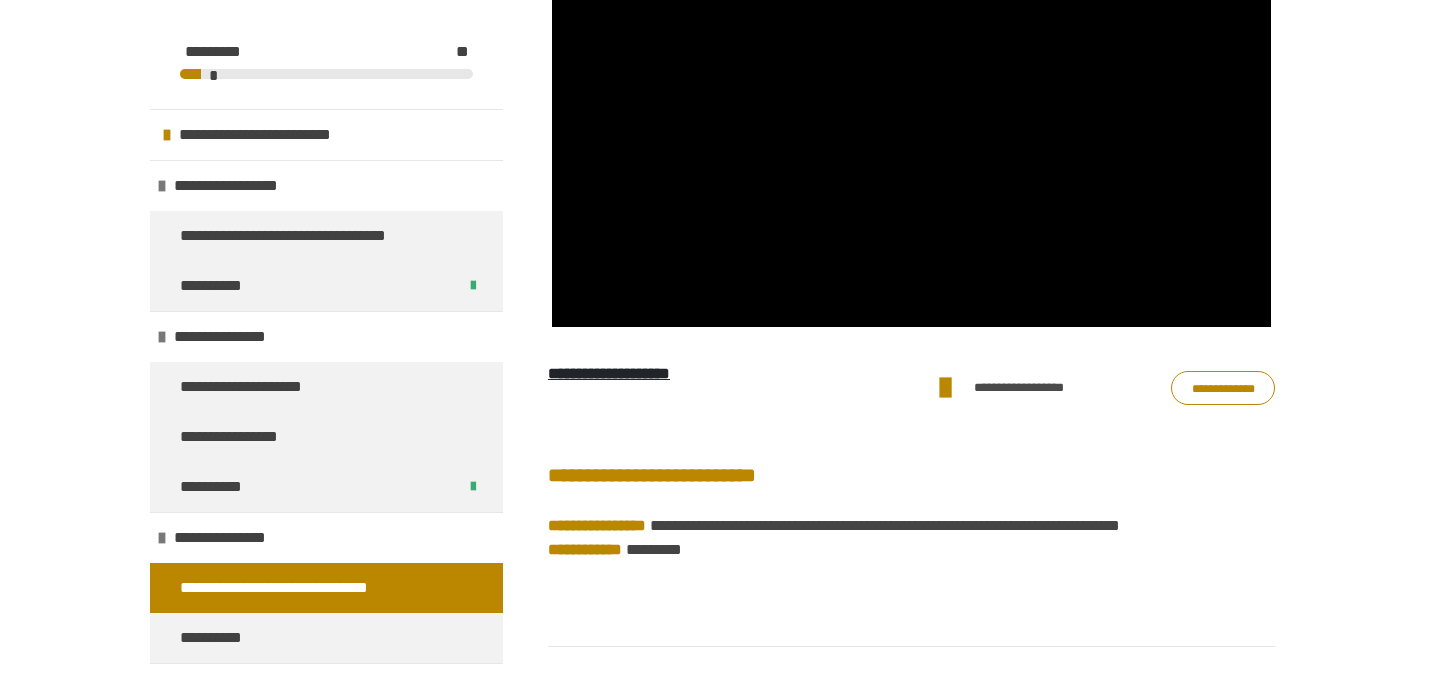 scroll, scrollTop: 1262, scrollLeft: 0, axis: vertical 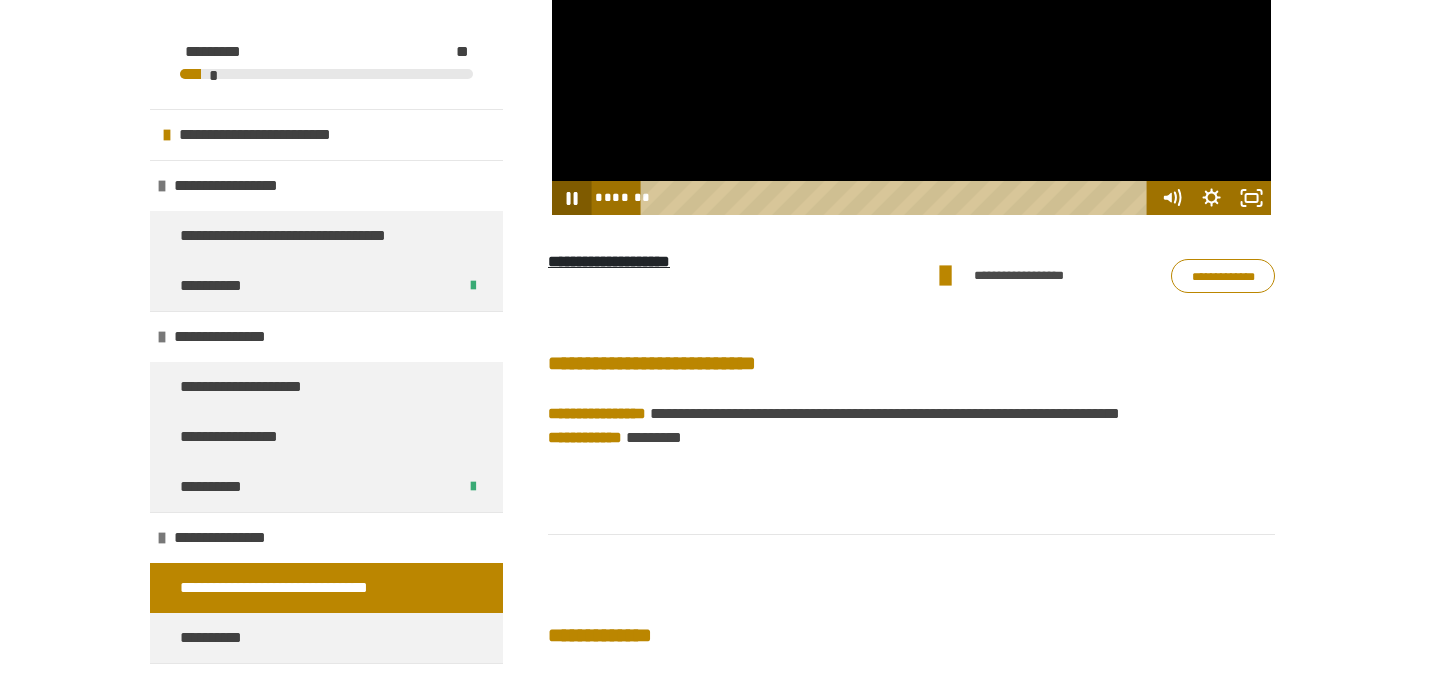 click 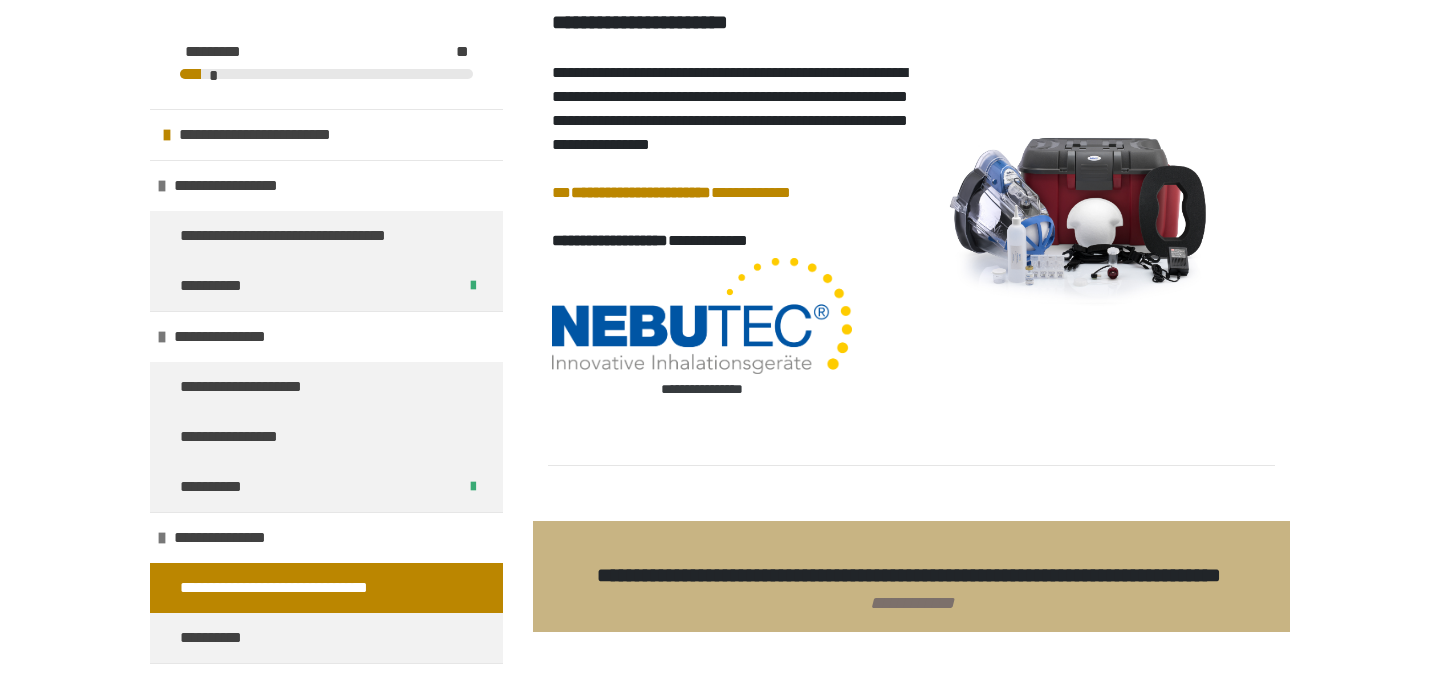 scroll, scrollTop: 5154, scrollLeft: 0, axis: vertical 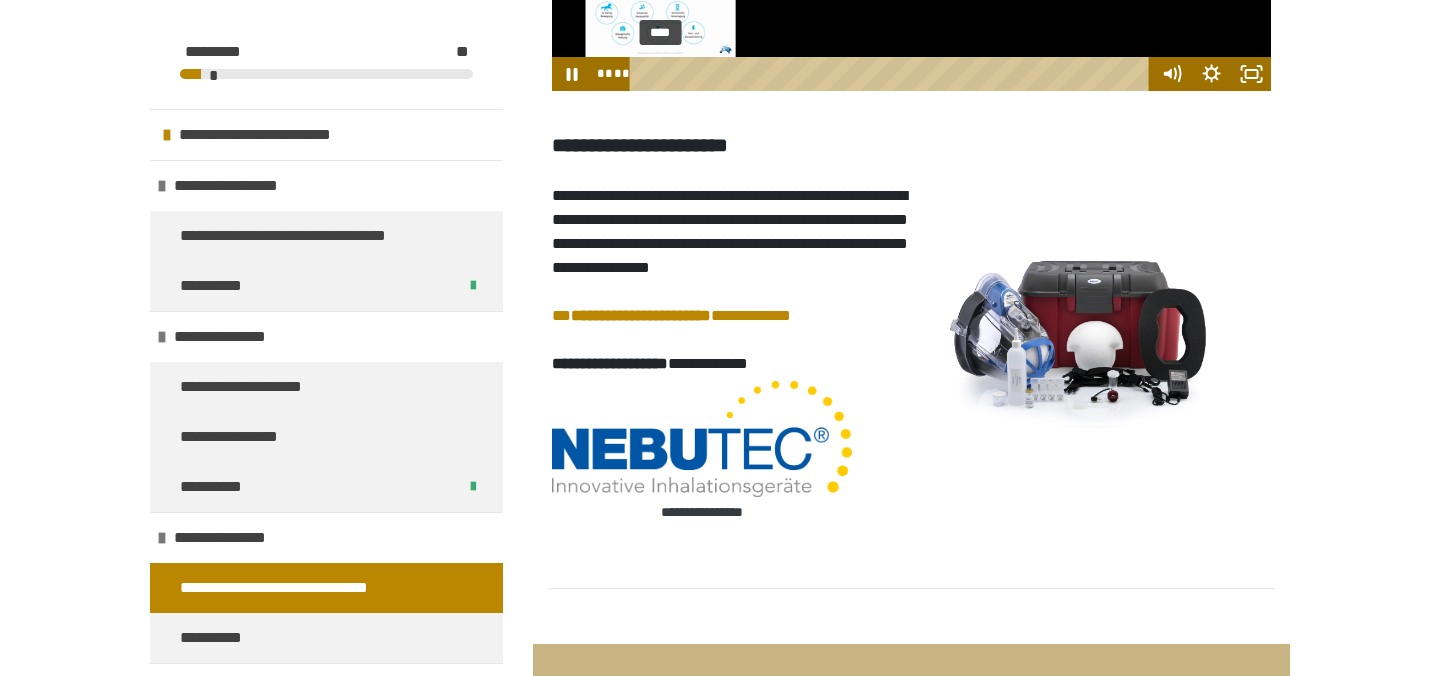 click on "****" at bounding box center [893, 74] 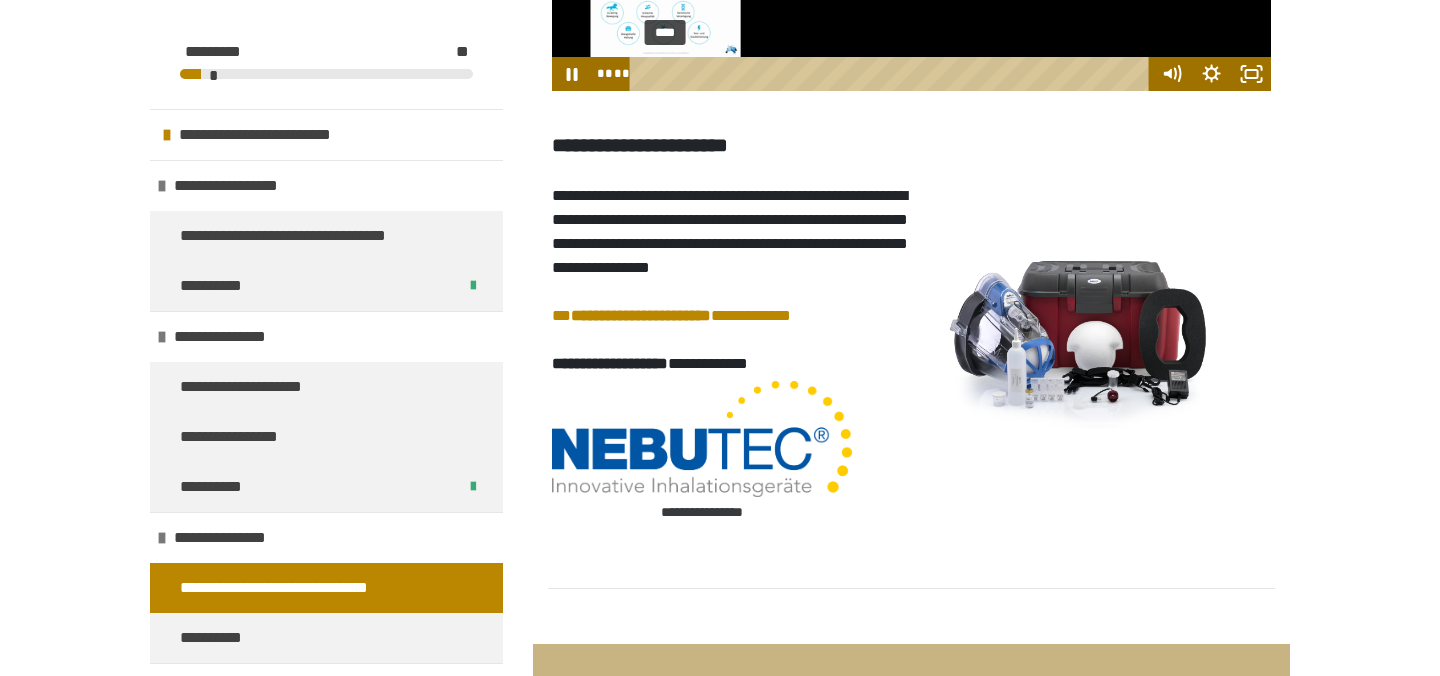 click at bounding box center [665, 73] 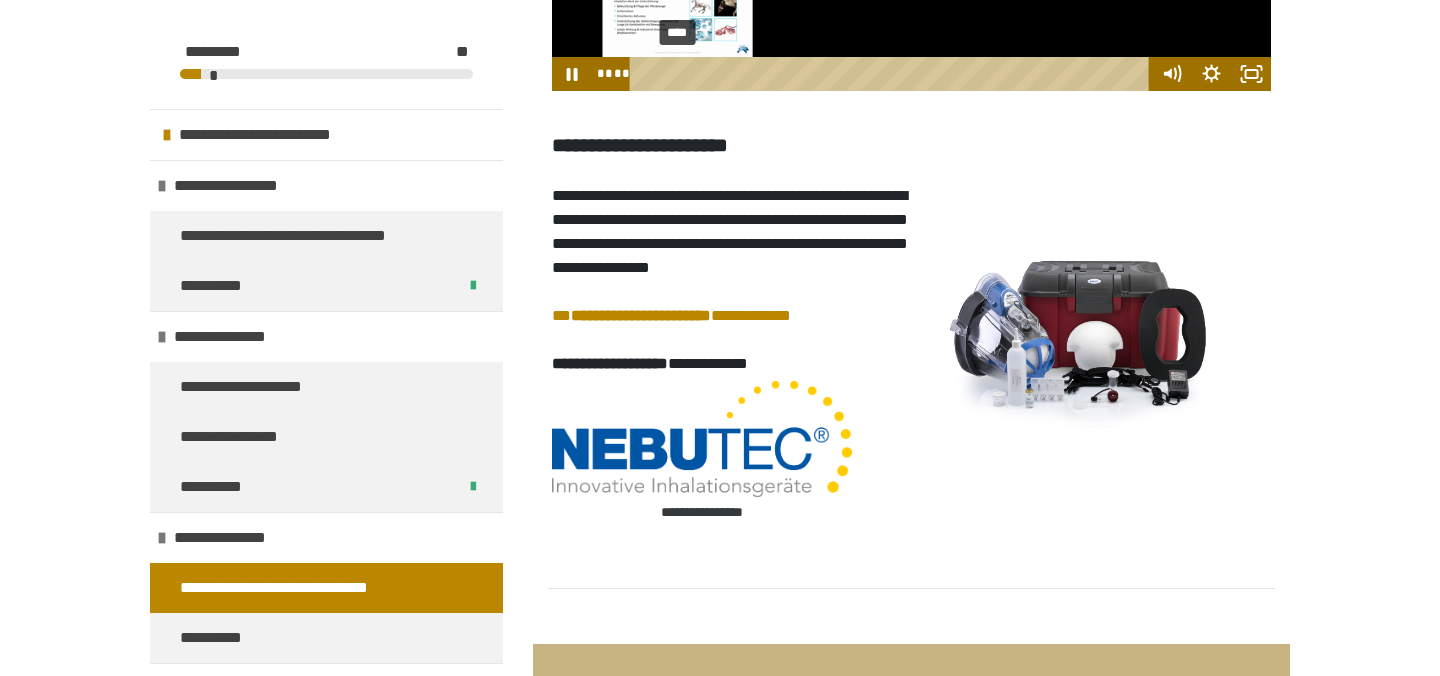 click on "****" at bounding box center (893, 74) 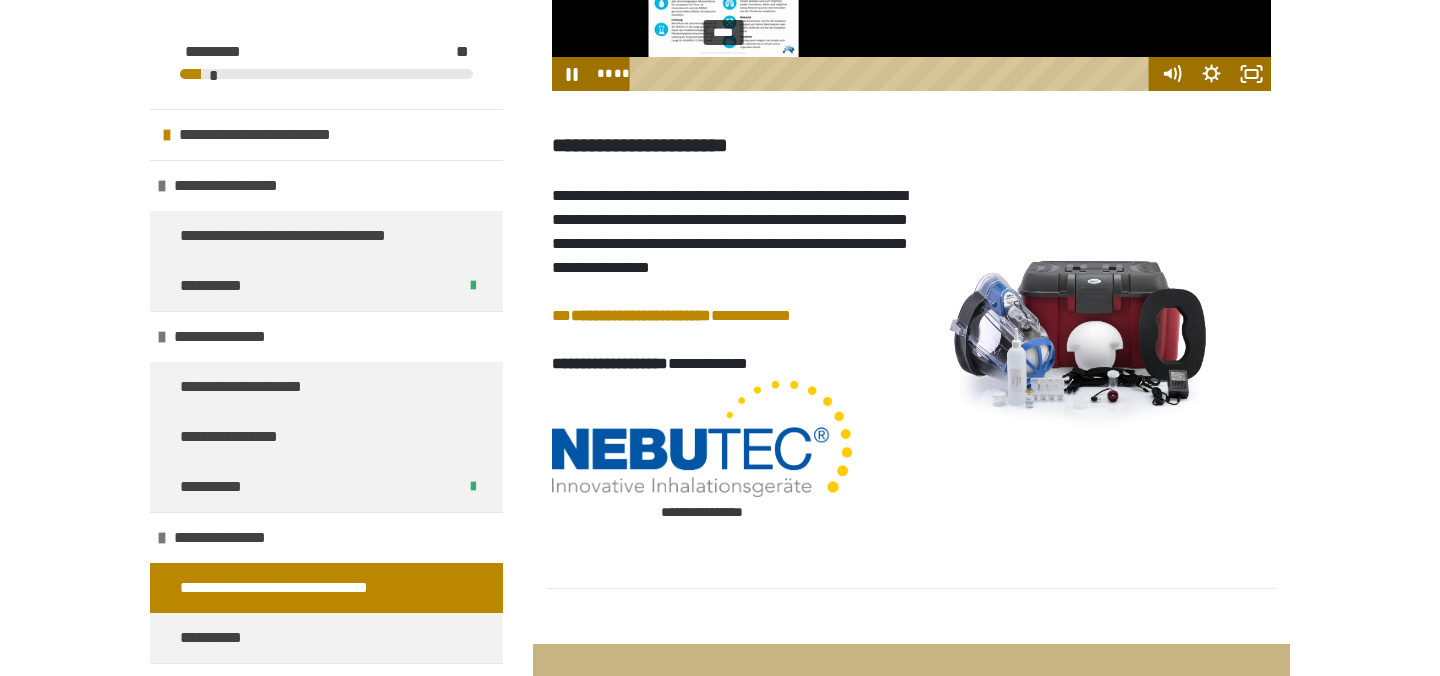 click on "****" at bounding box center (893, 74) 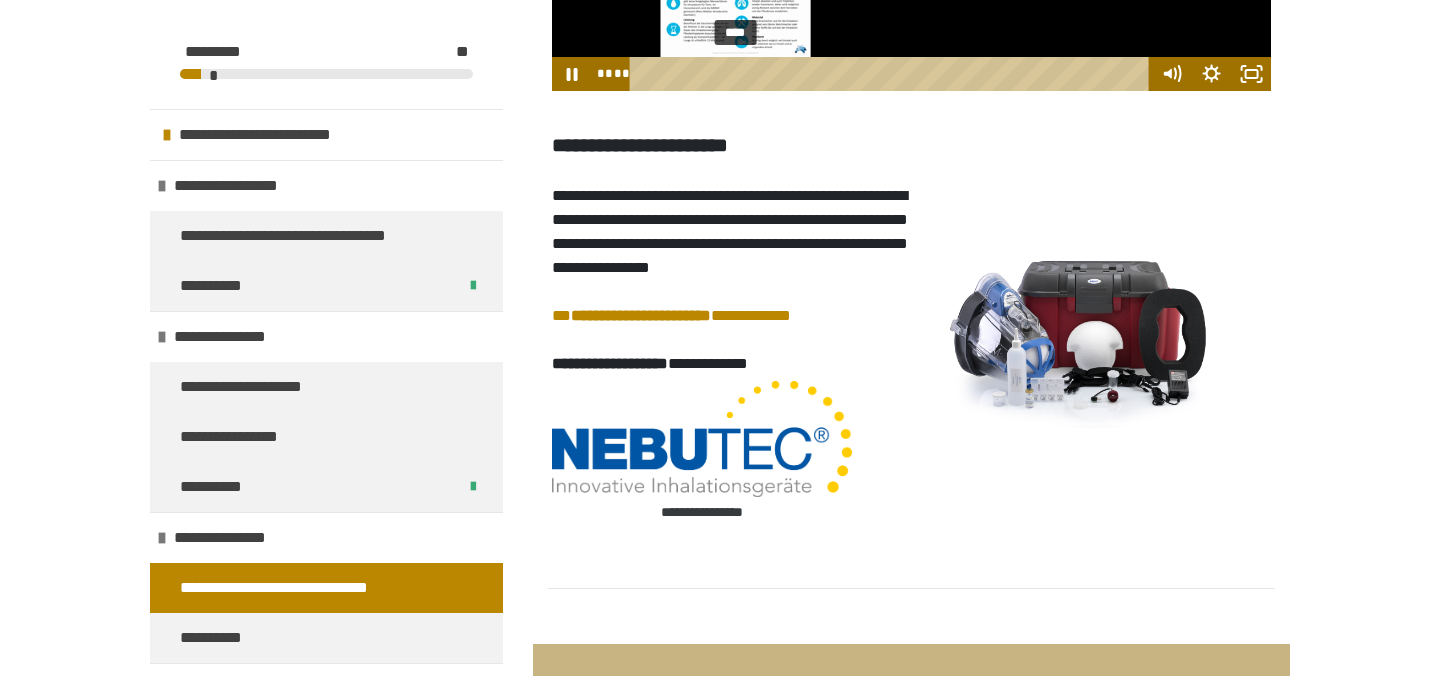 click on "****" at bounding box center [893, 74] 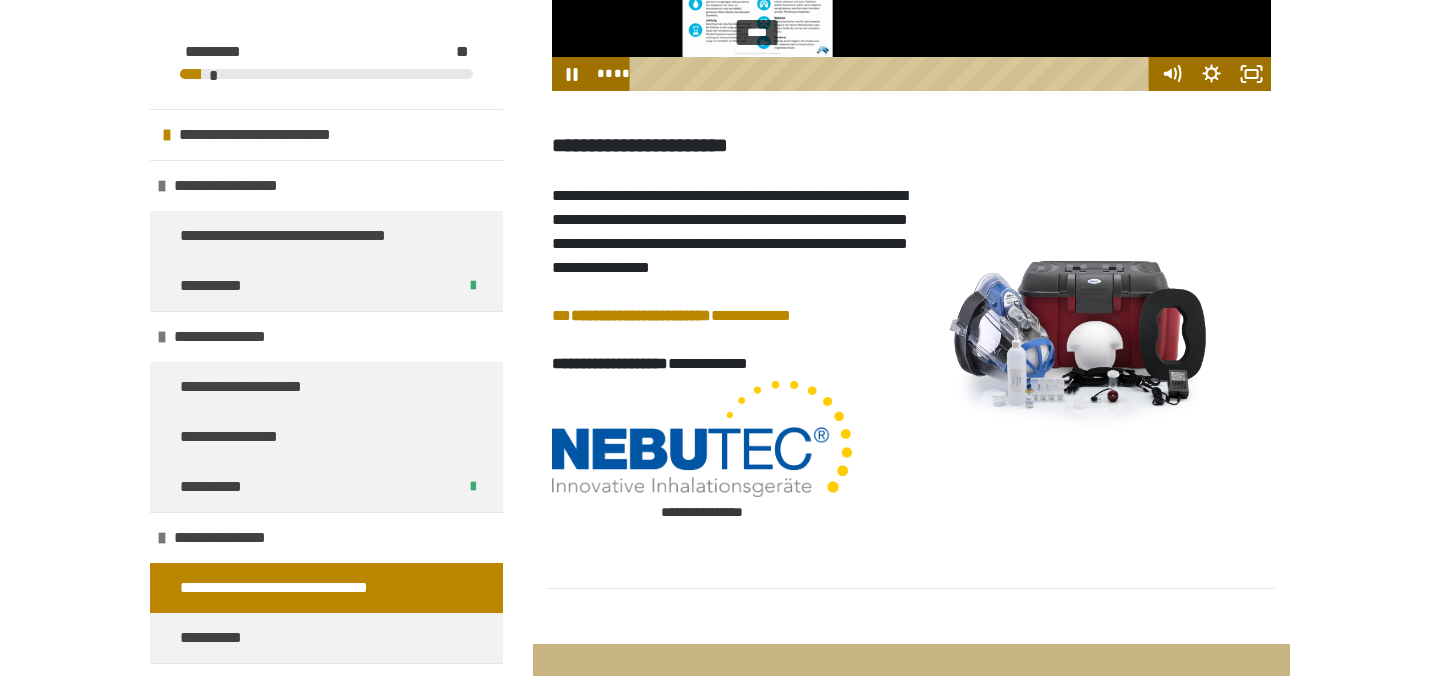 click on "****" at bounding box center (893, 74) 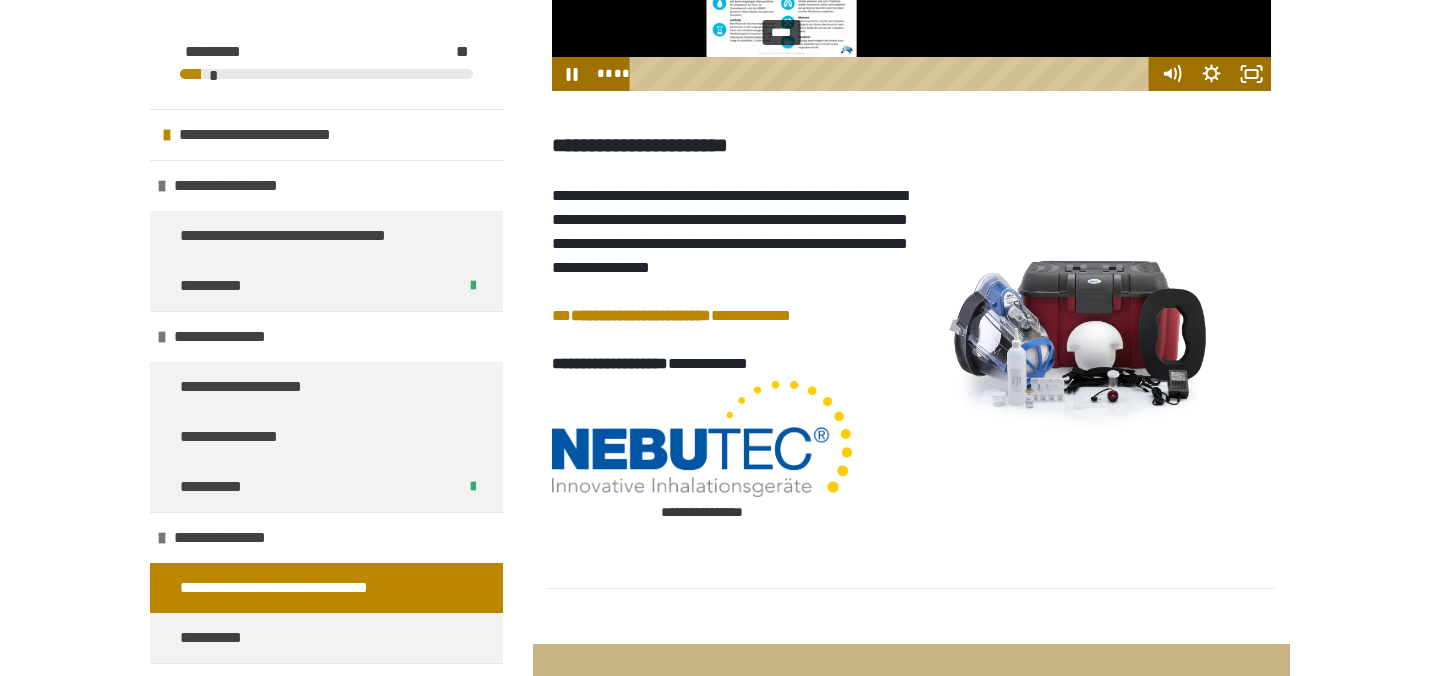 click on "****" at bounding box center (893, 74) 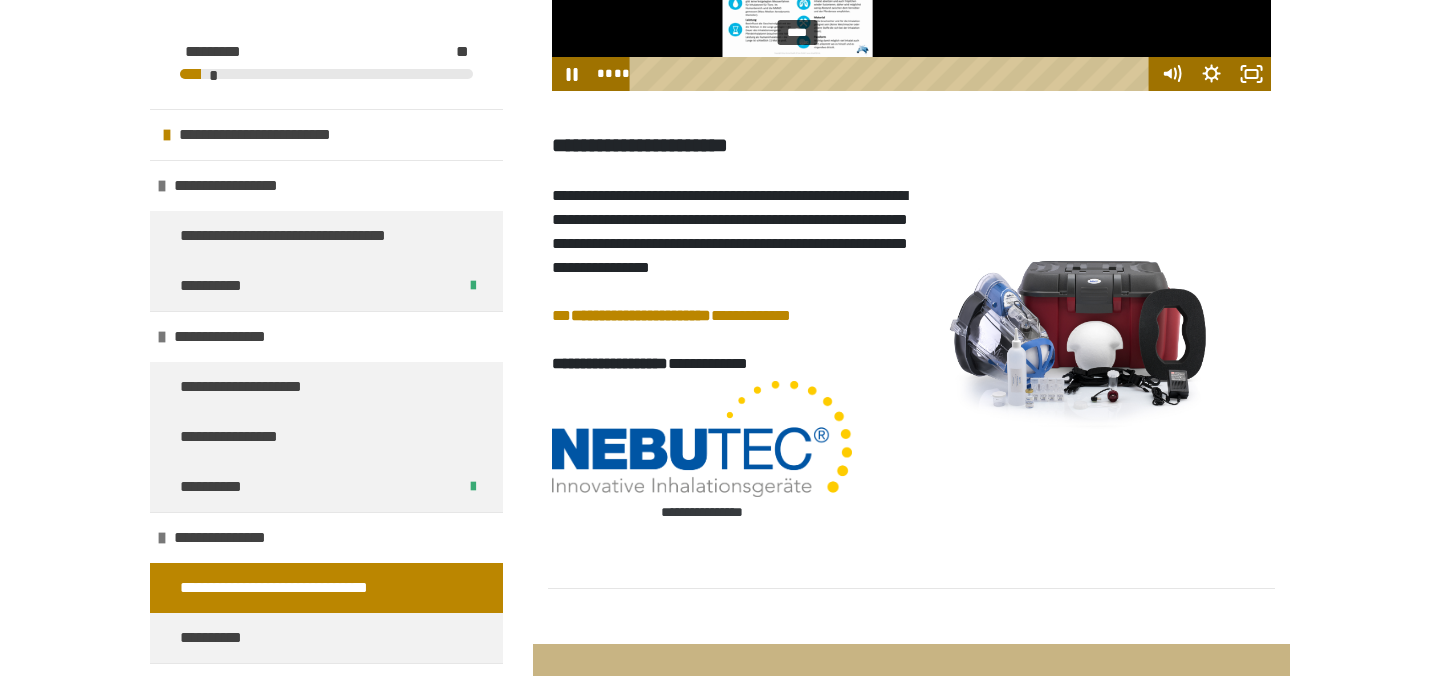 click on "****" at bounding box center (893, 74) 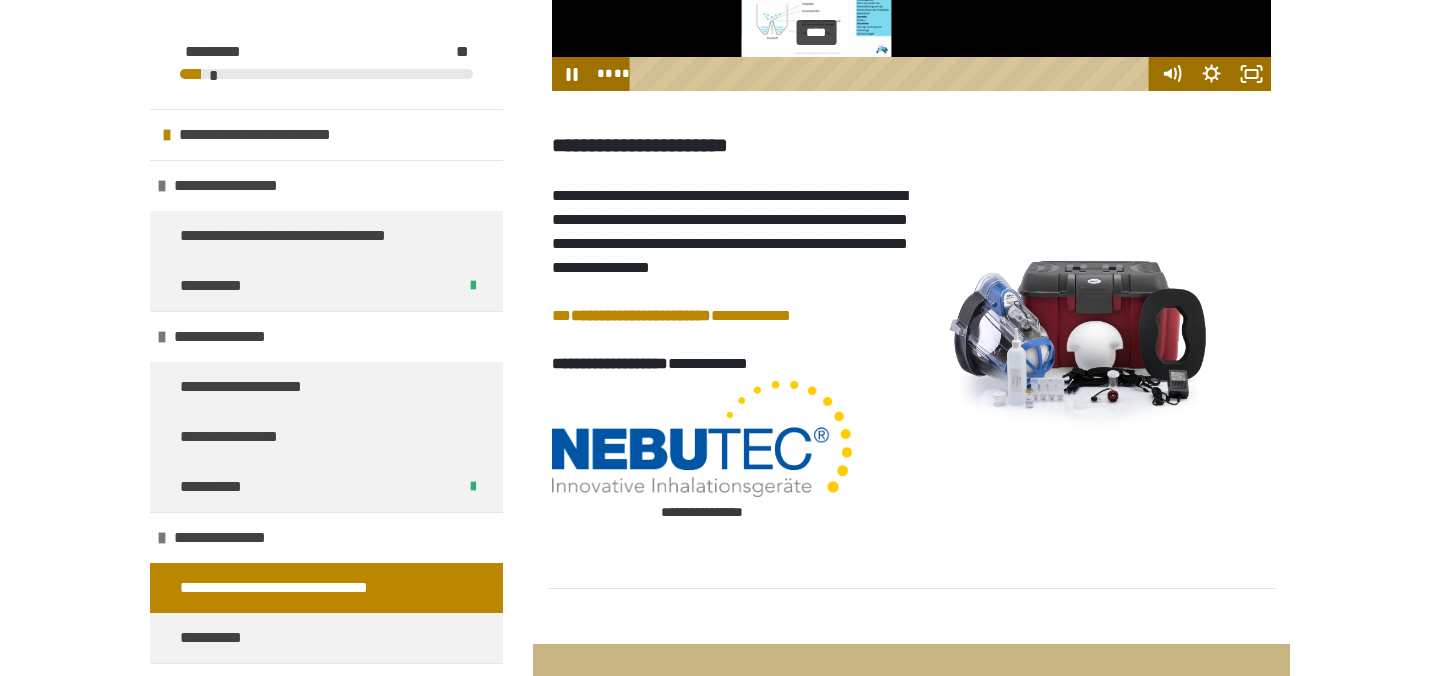 click on "****" at bounding box center (893, 74) 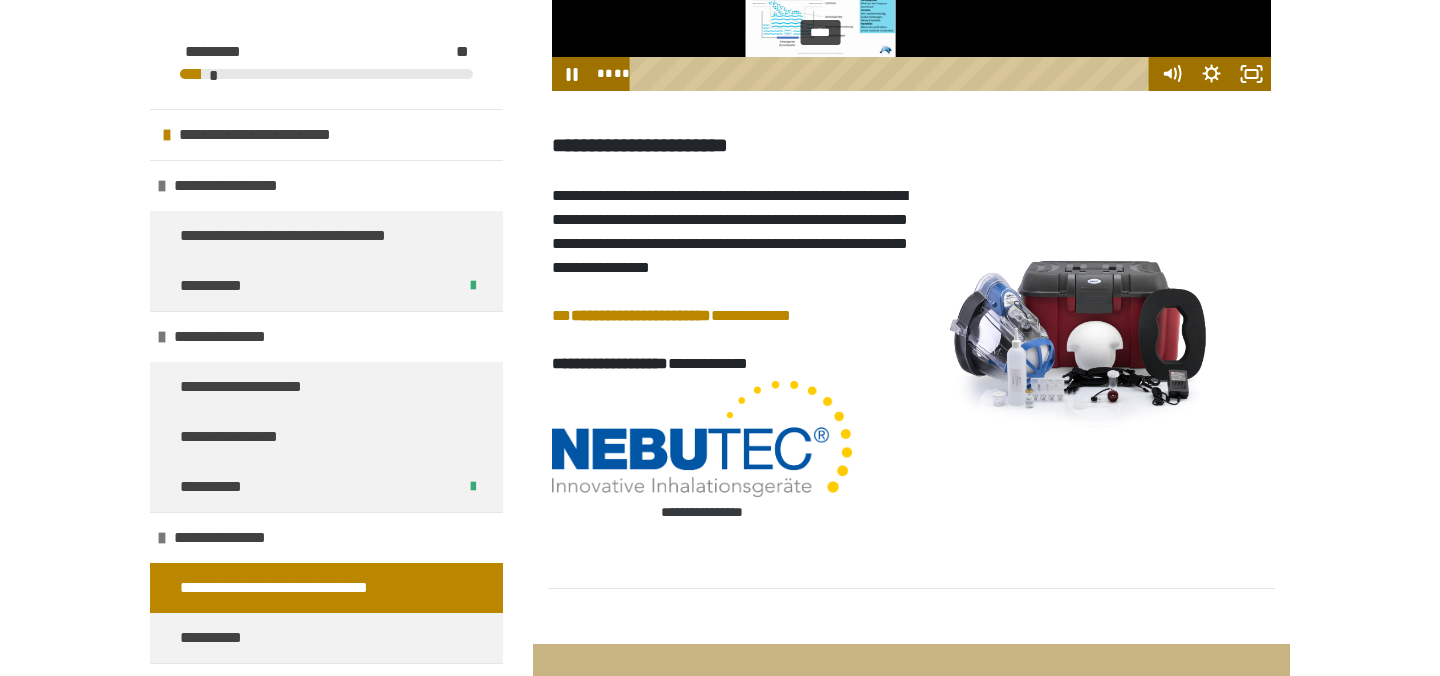 click at bounding box center [820, 73] 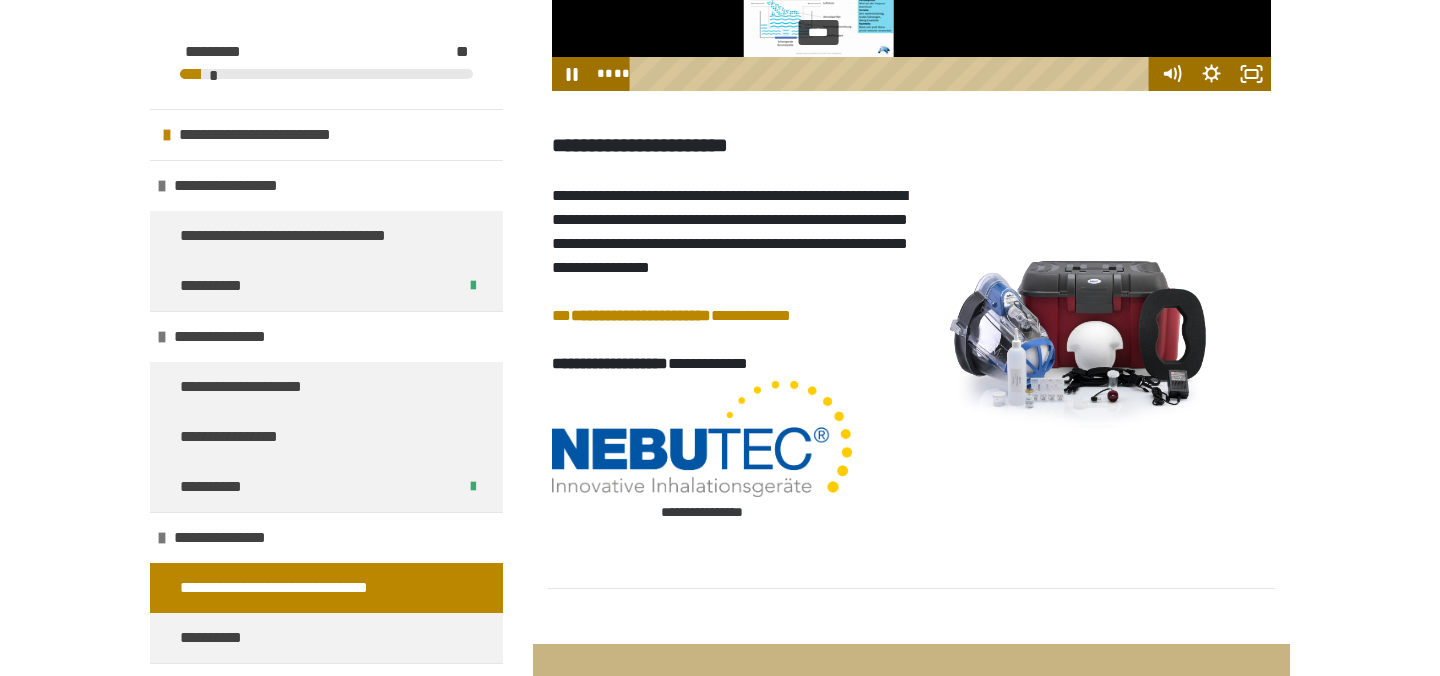 click at bounding box center [818, 73] 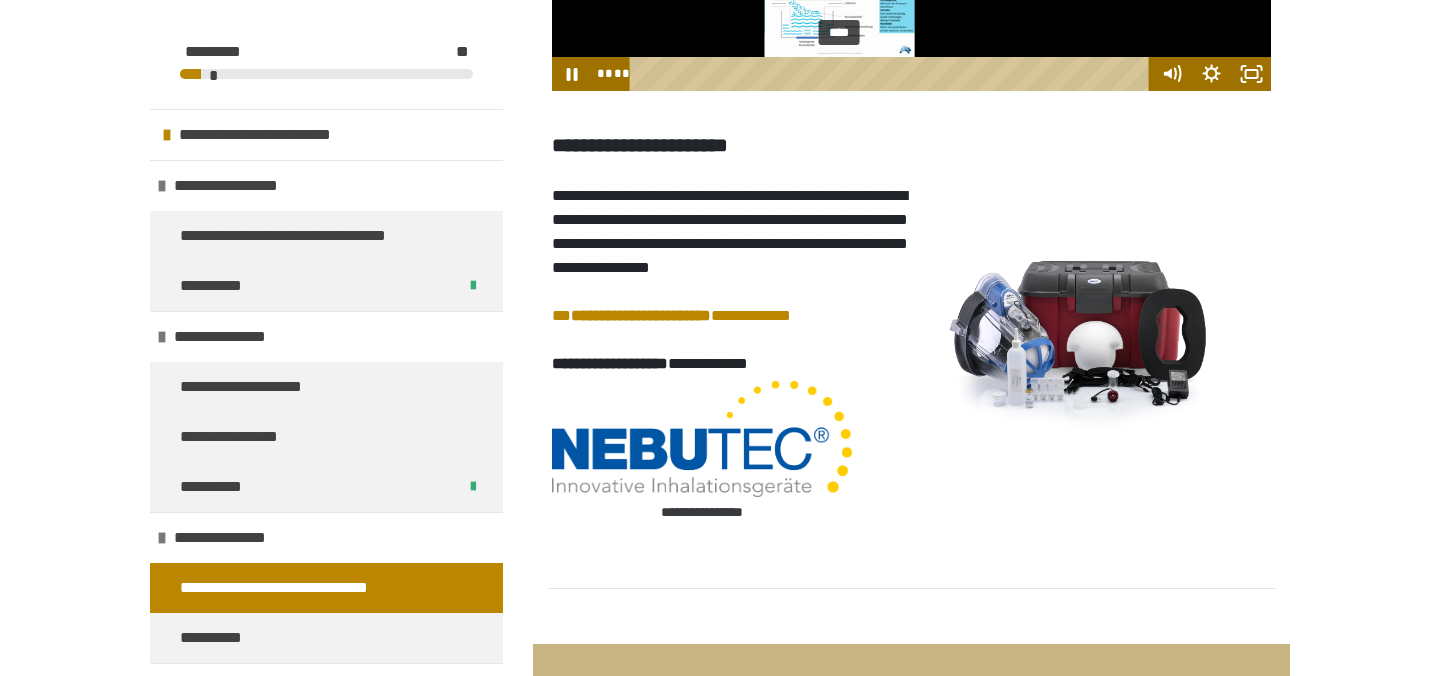 click on "****" at bounding box center [893, 74] 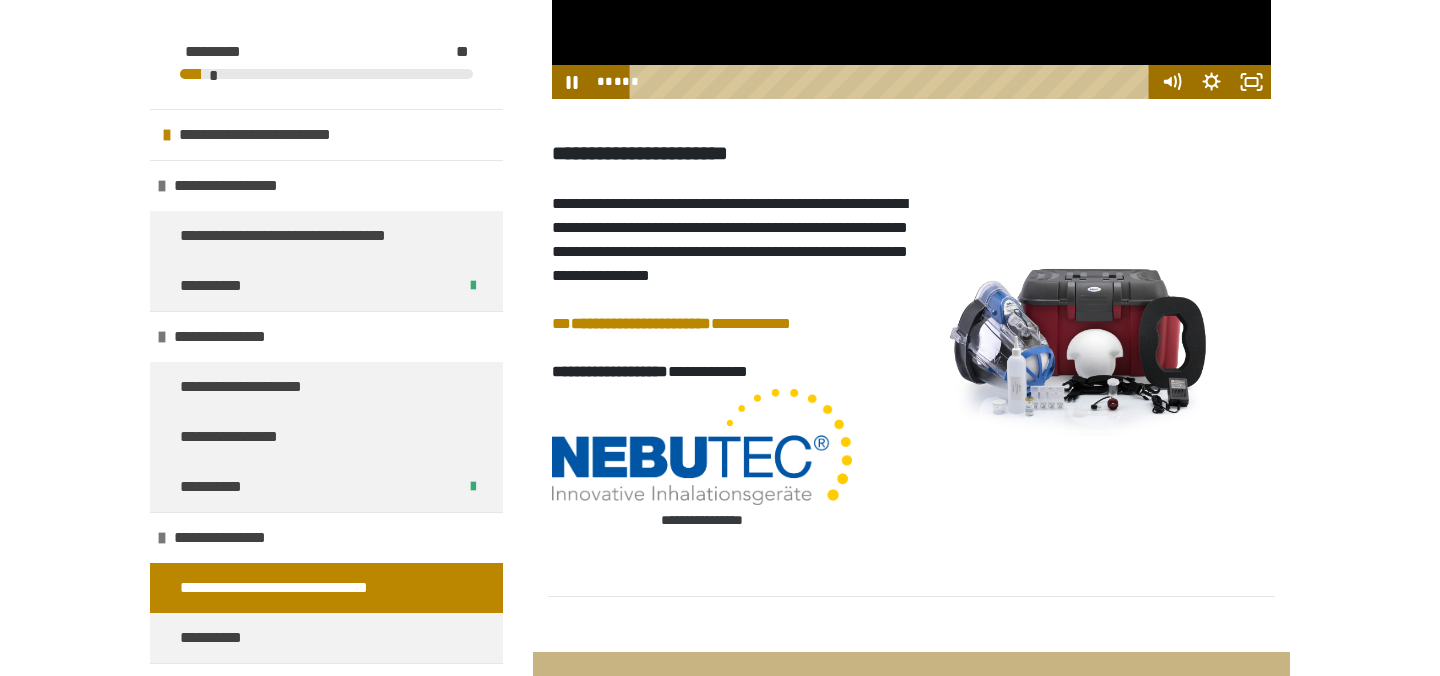 scroll, scrollTop: 4994, scrollLeft: 0, axis: vertical 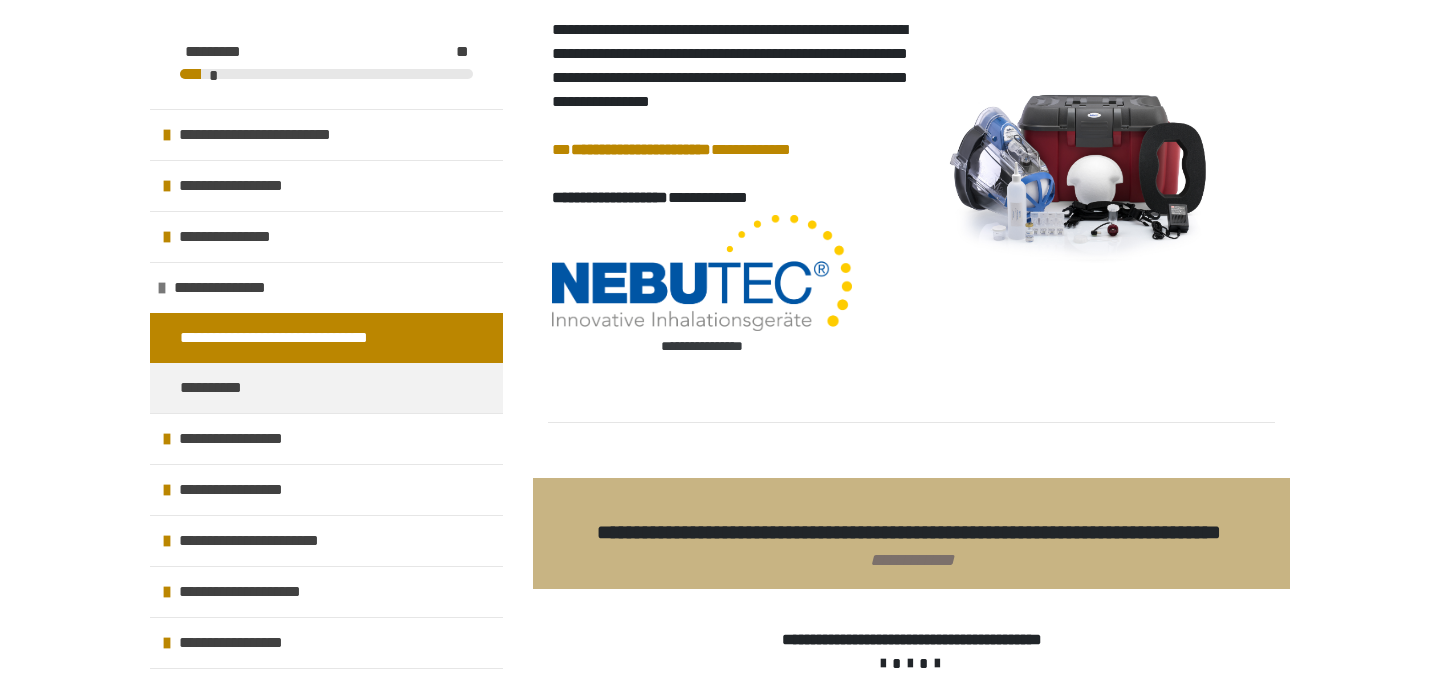 click 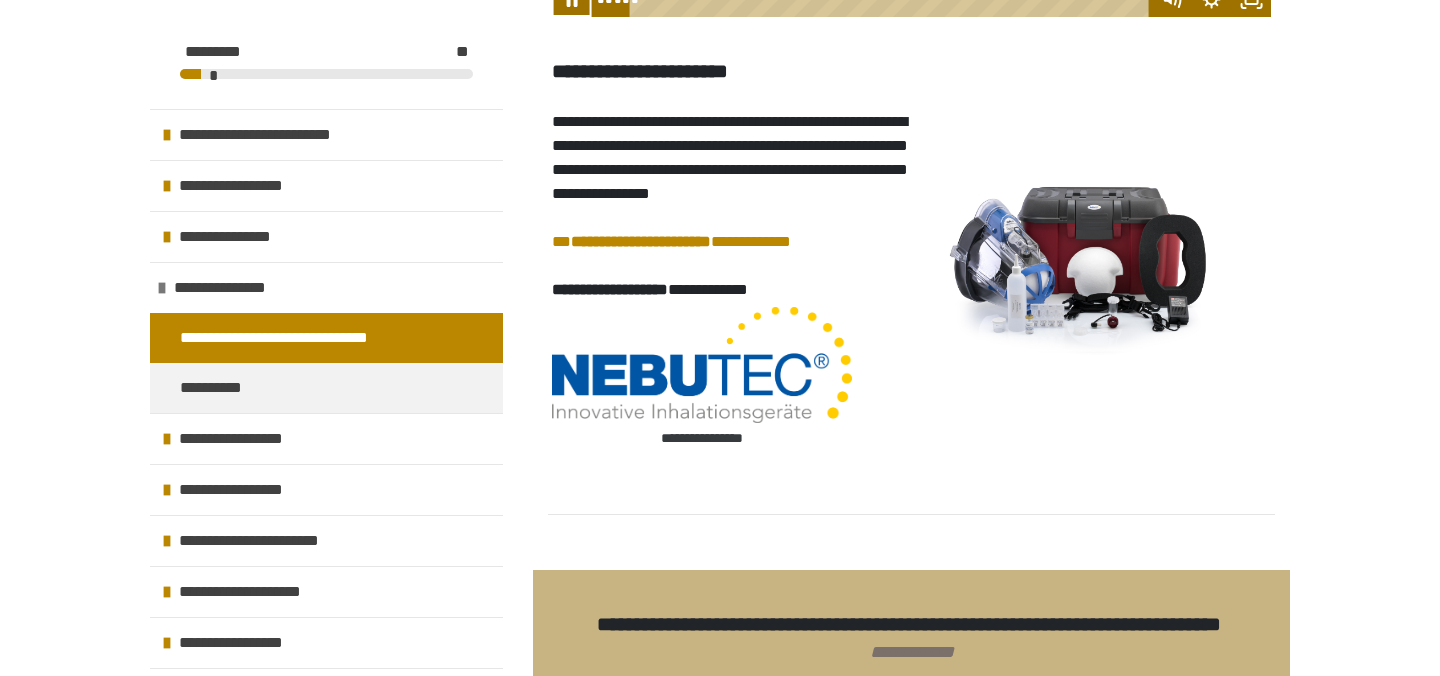scroll, scrollTop: 5224, scrollLeft: 0, axis: vertical 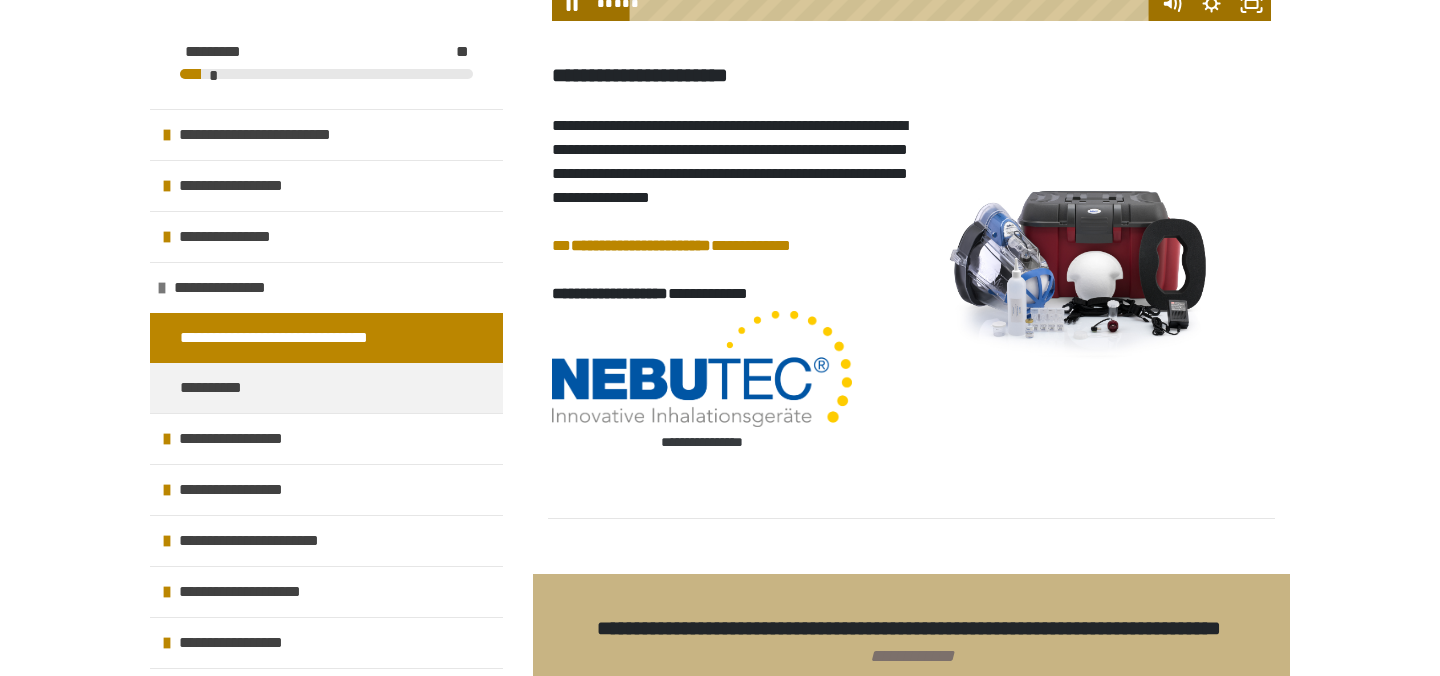 click on "*****" at bounding box center (893, 4) 